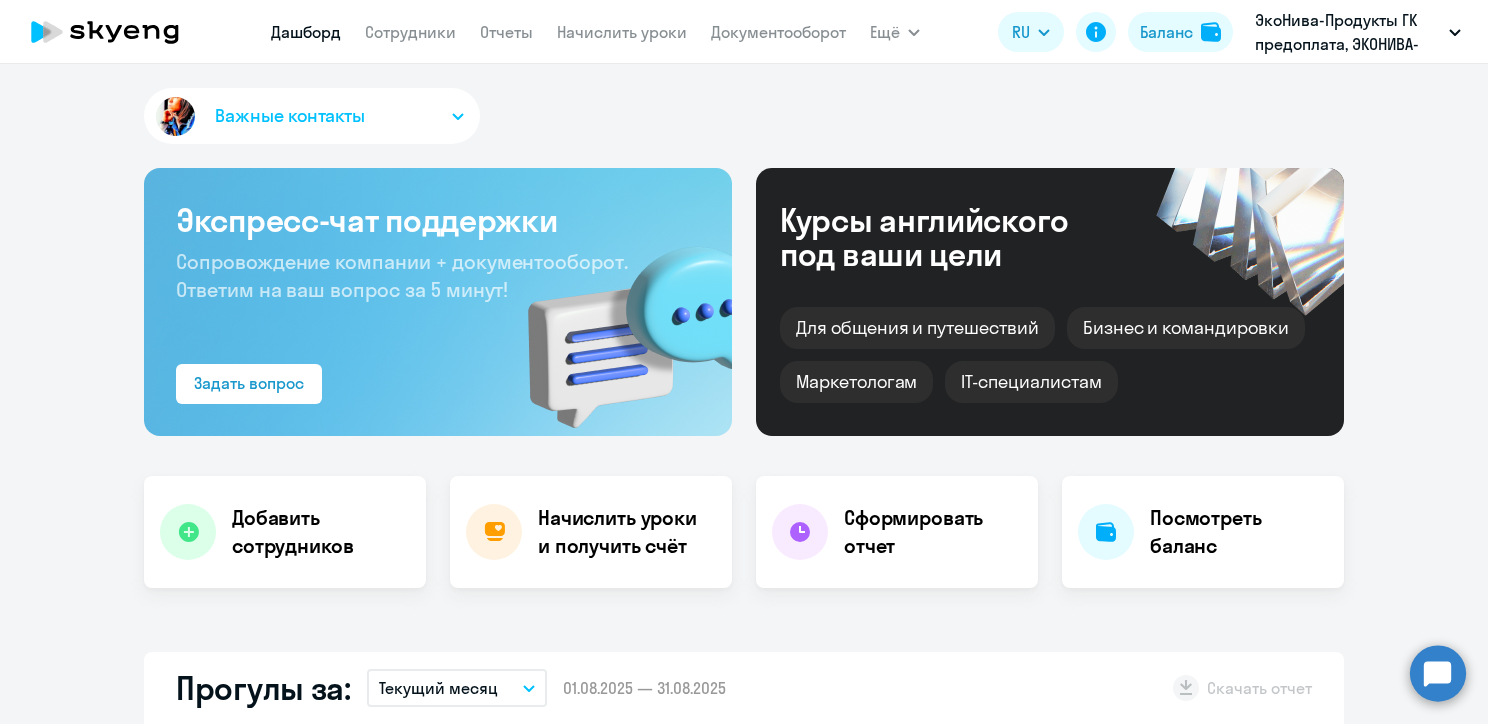 scroll, scrollTop: 0, scrollLeft: 0, axis: both 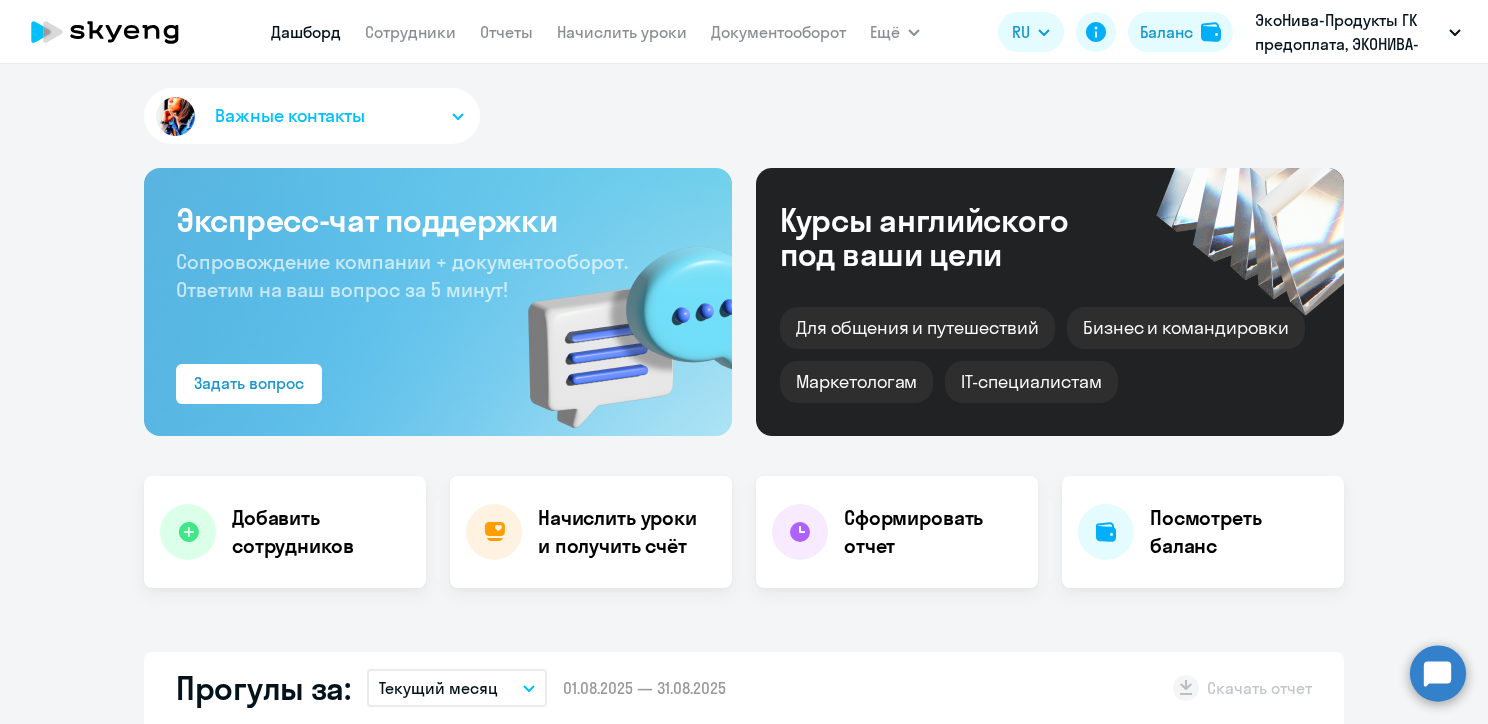 select on "30" 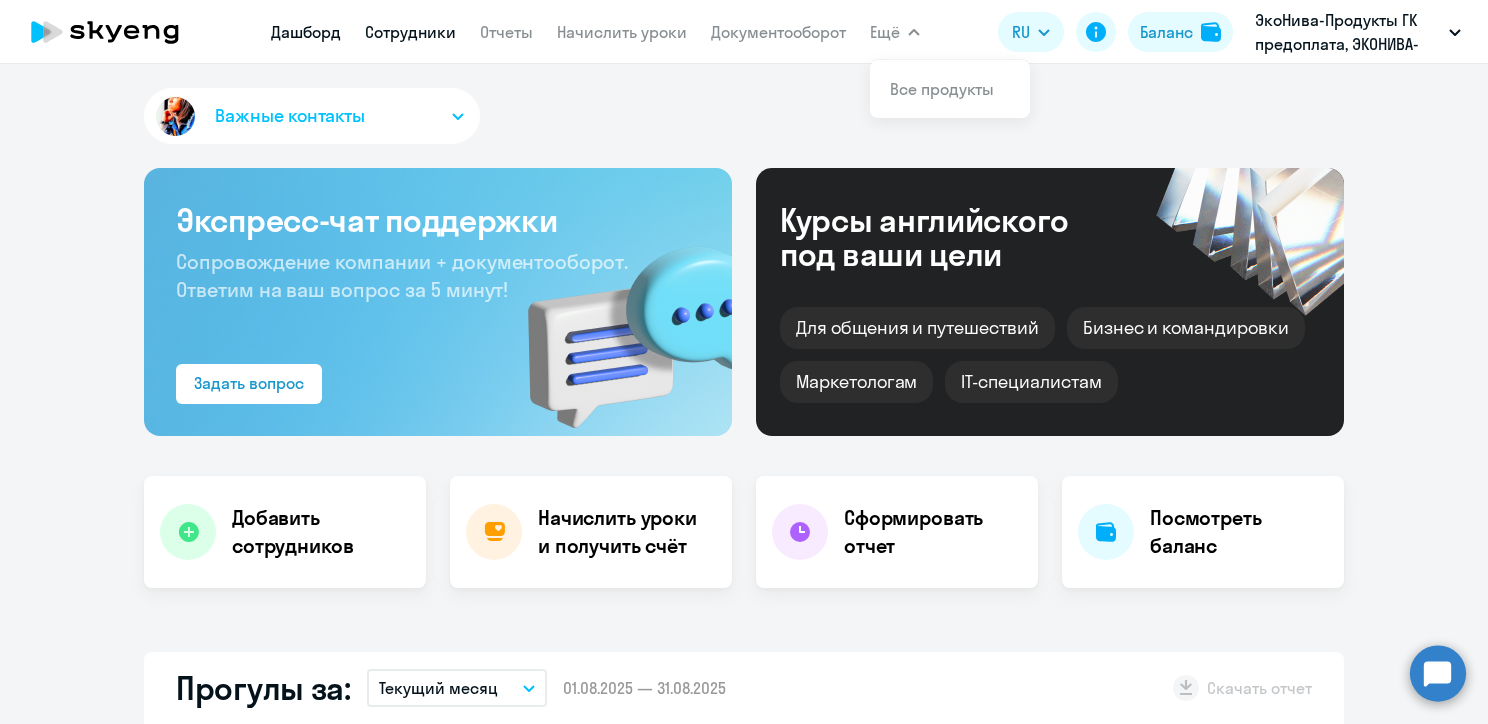 click on "Сотрудники" at bounding box center (410, 32) 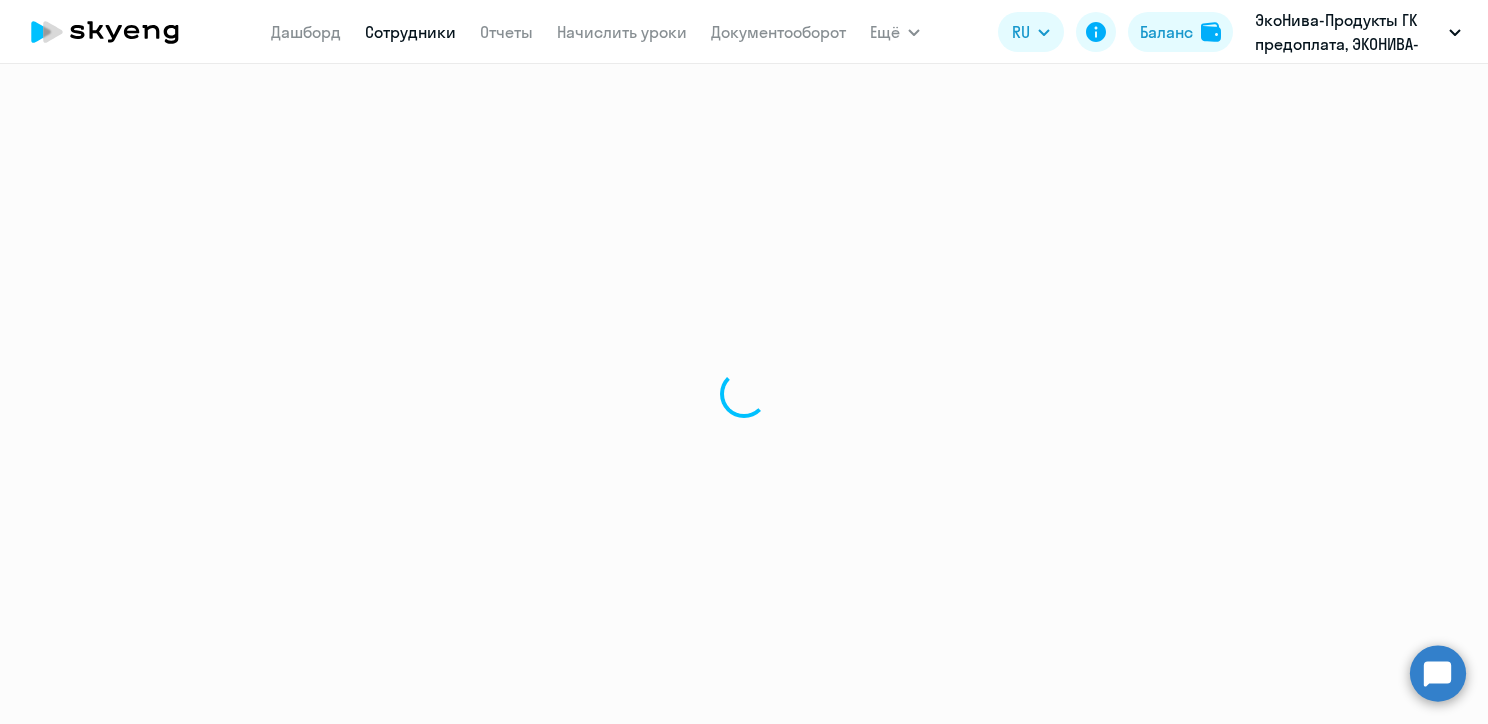 select on "30" 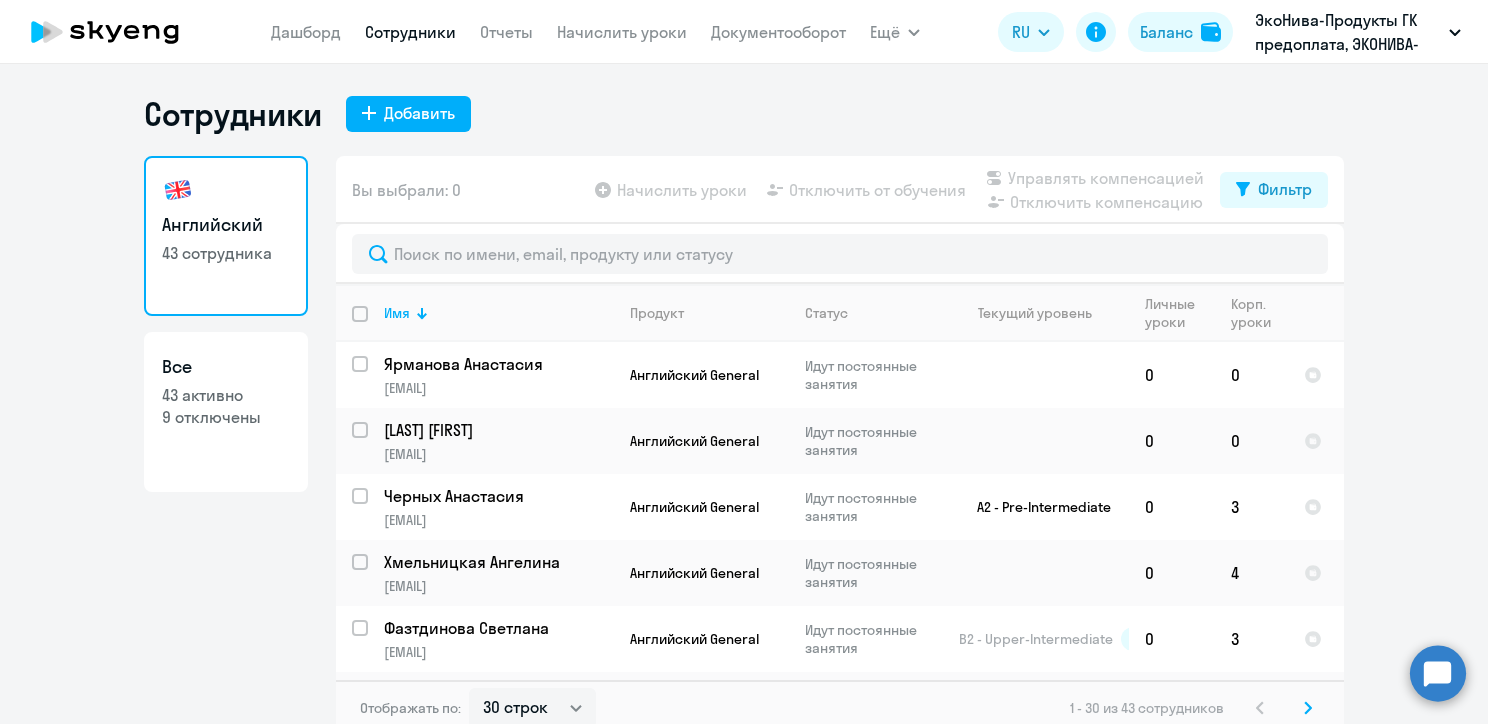click on "Начислить уроки" 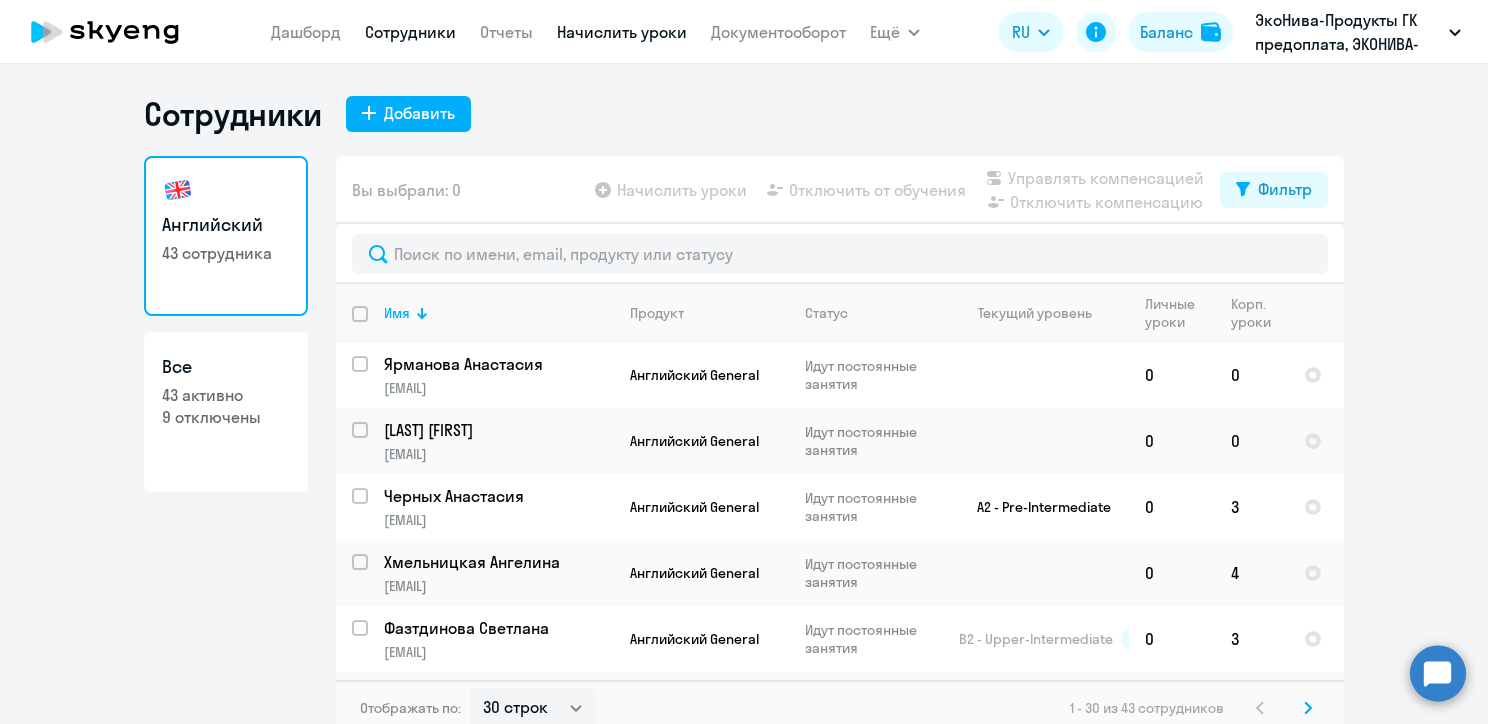 click on "Начислить уроки" at bounding box center (622, 32) 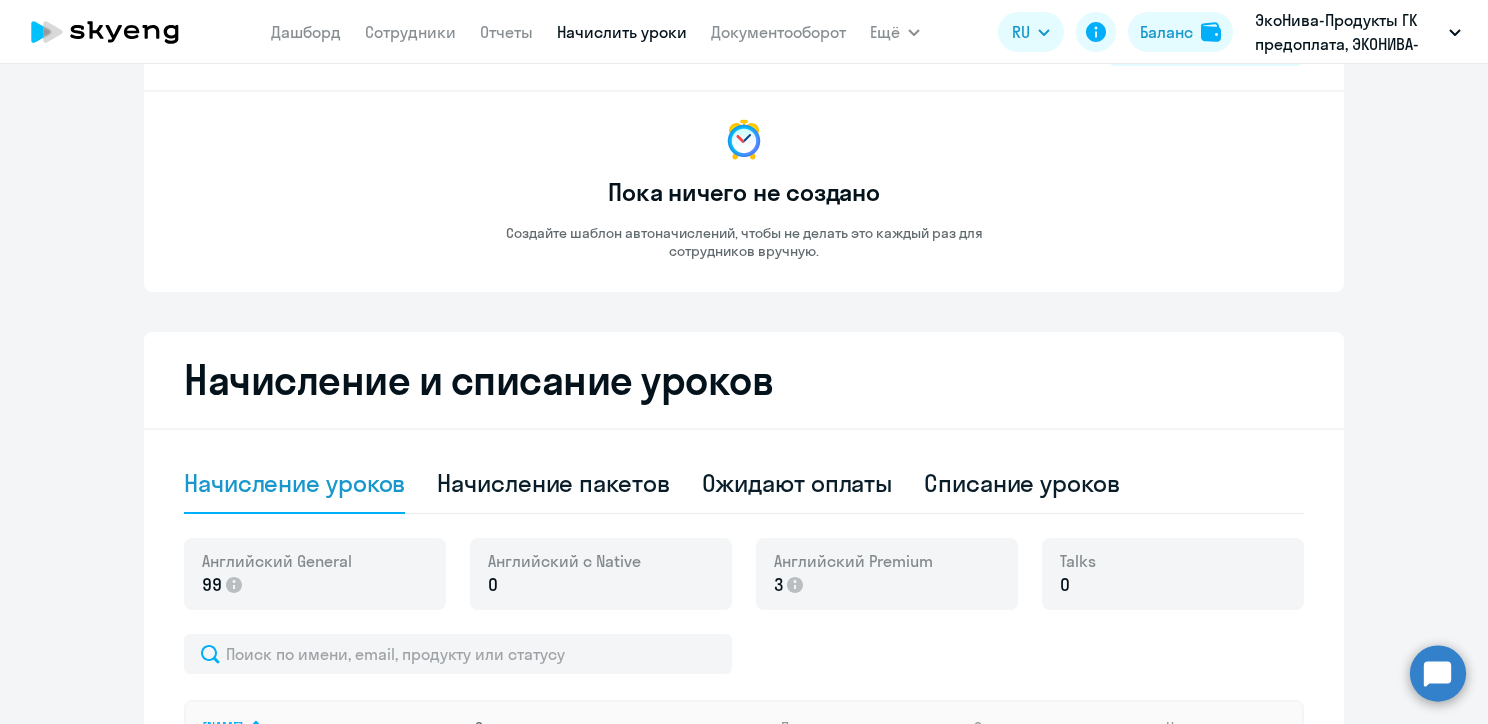 scroll, scrollTop: 400, scrollLeft: 0, axis: vertical 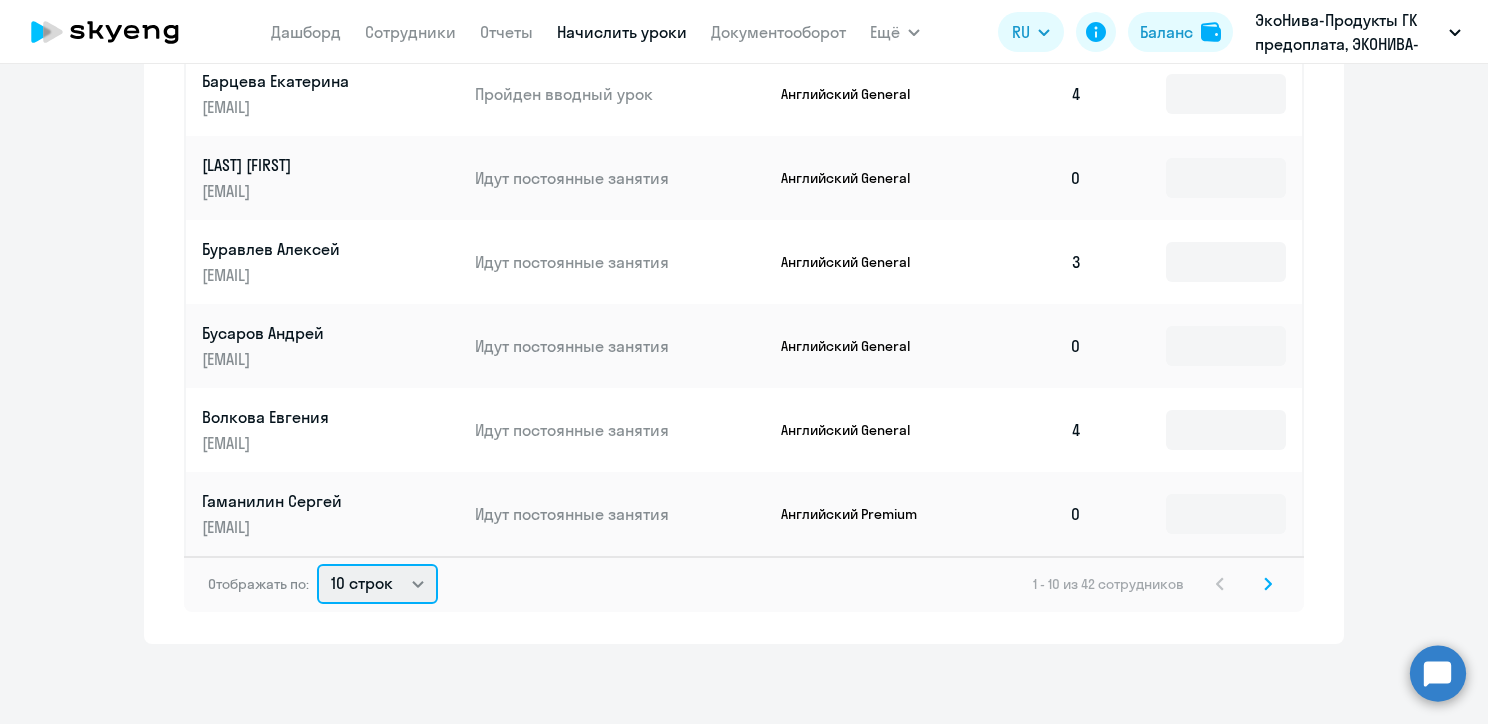 click on "10 строк   30 строк   50 строк" 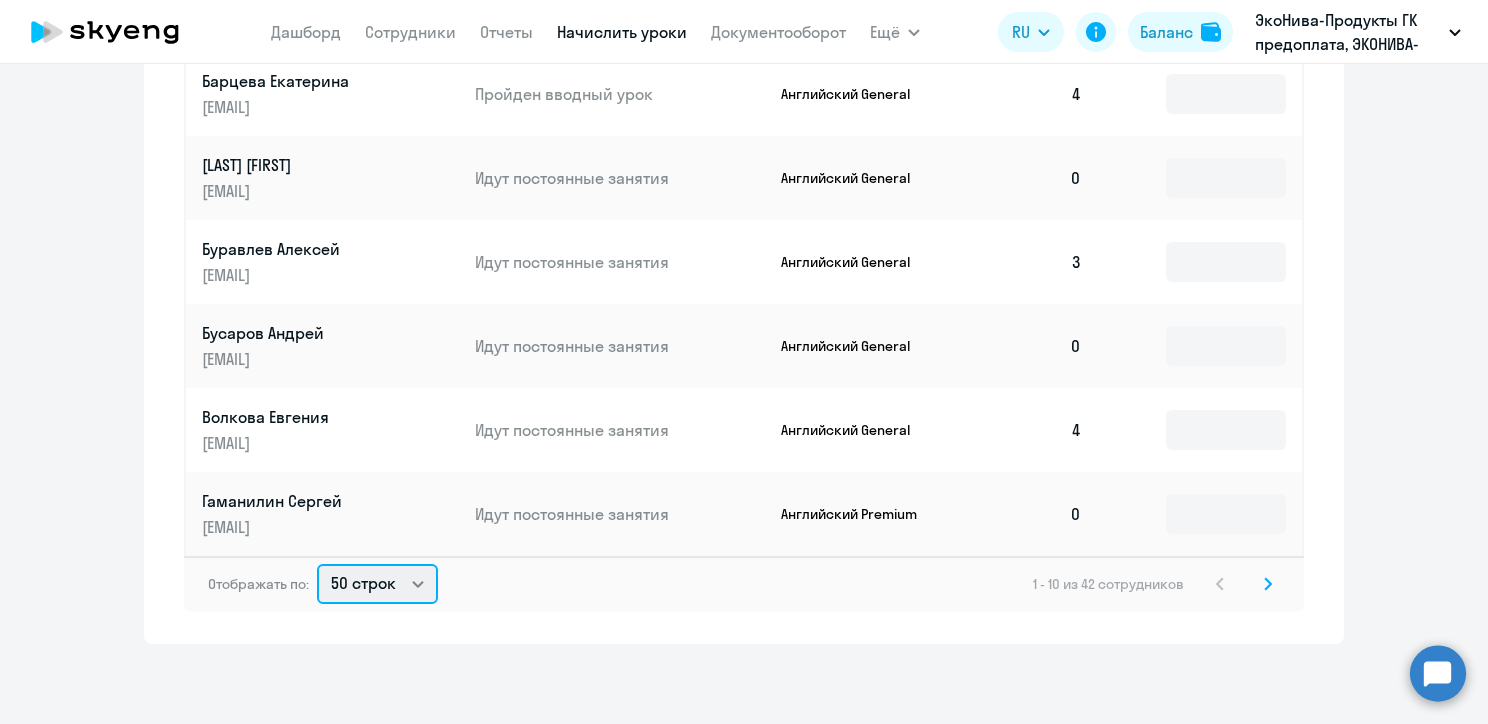 click on "10 строк   30 строк   50 строк" 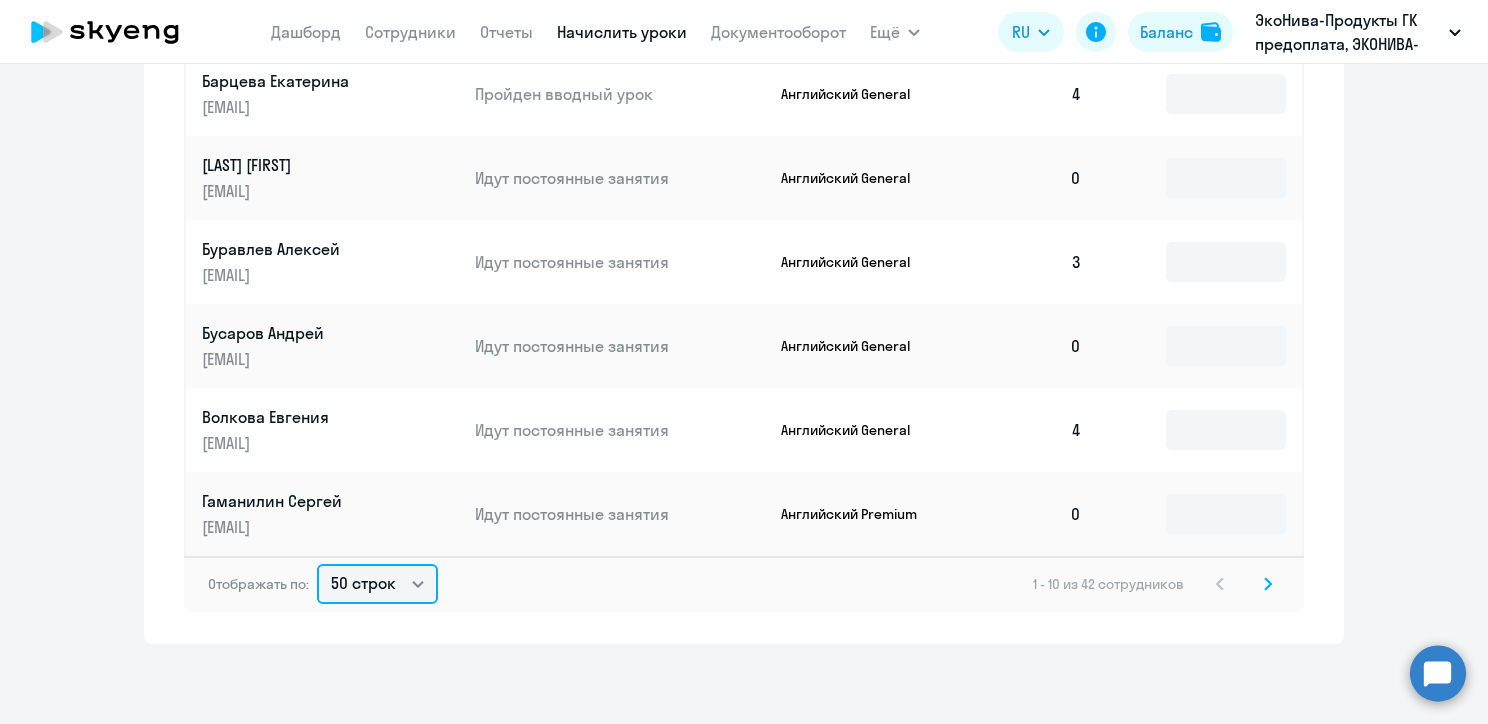 scroll, scrollTop: 0, scrollLeft: 0, axis: both 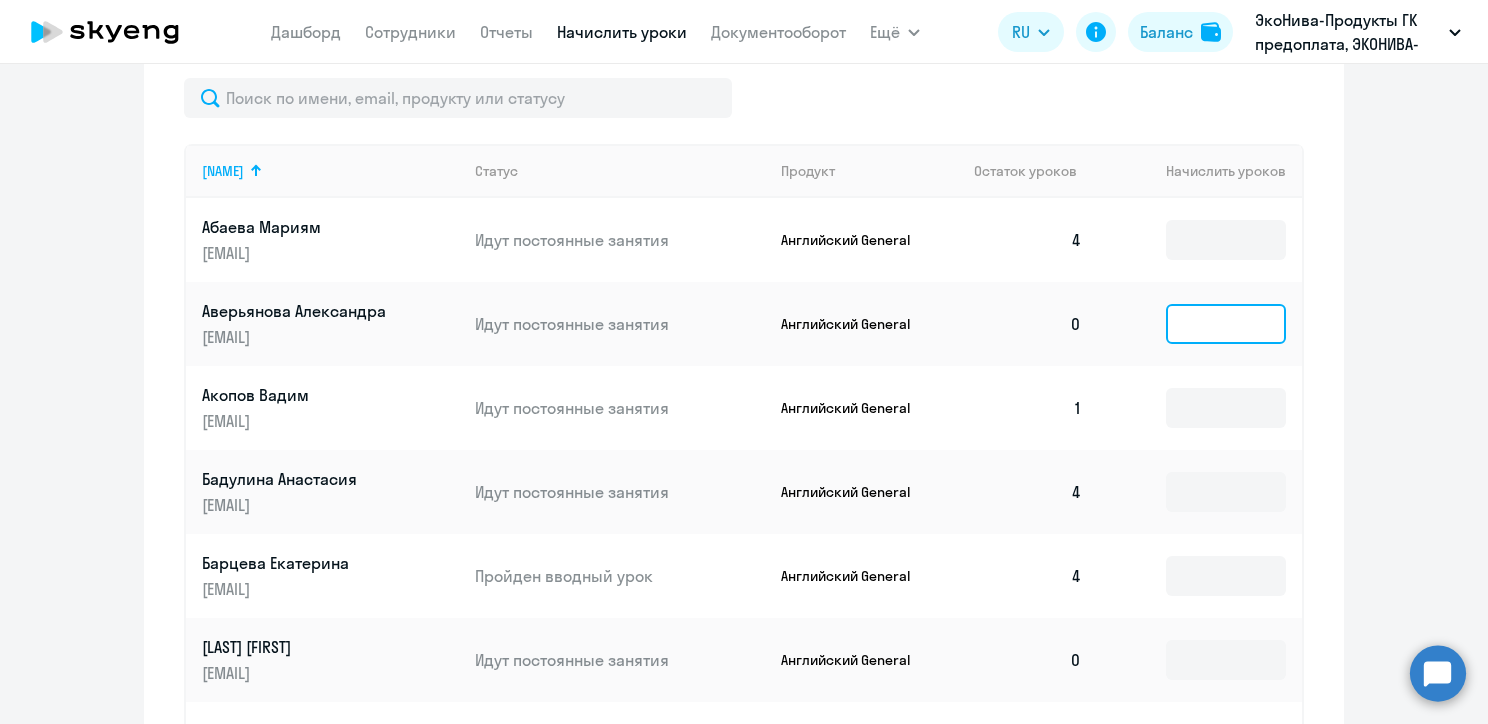click 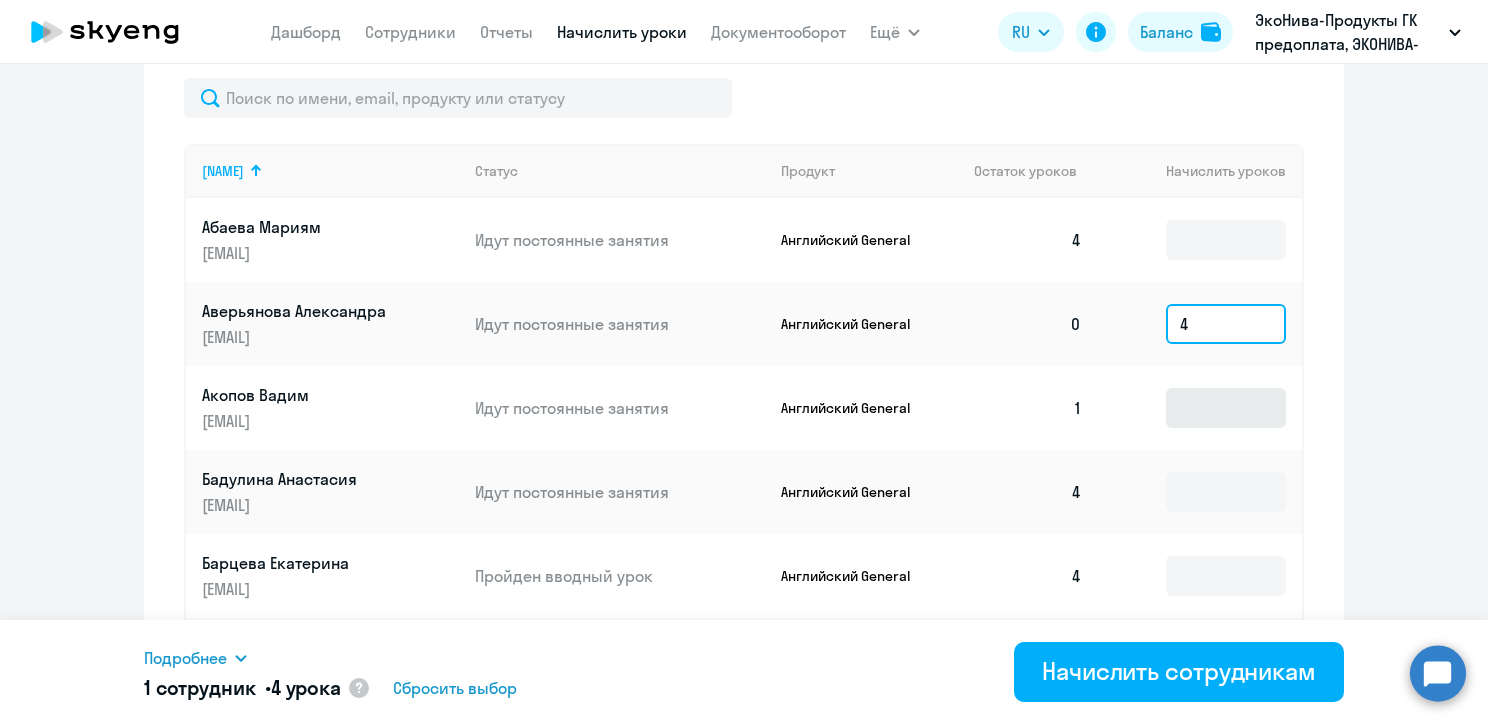 type on "4" 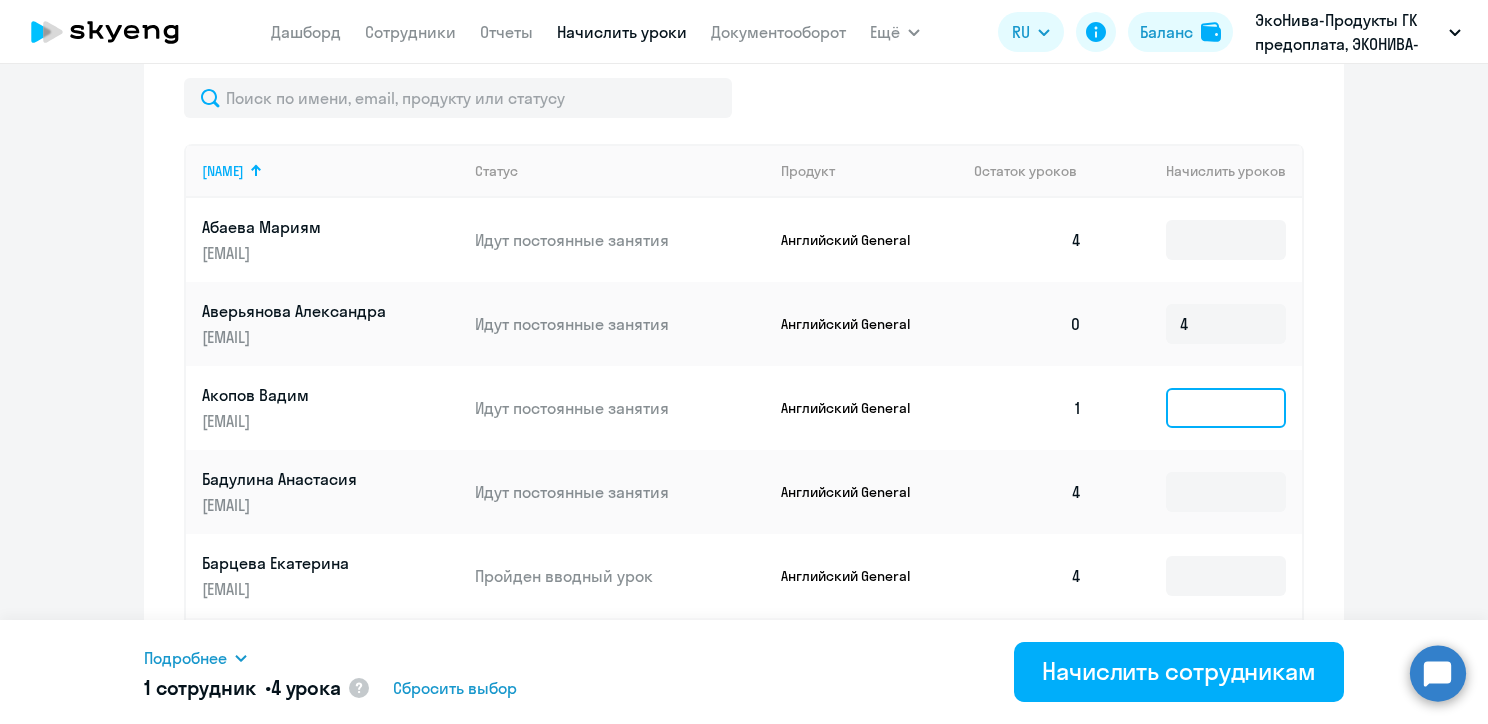 click 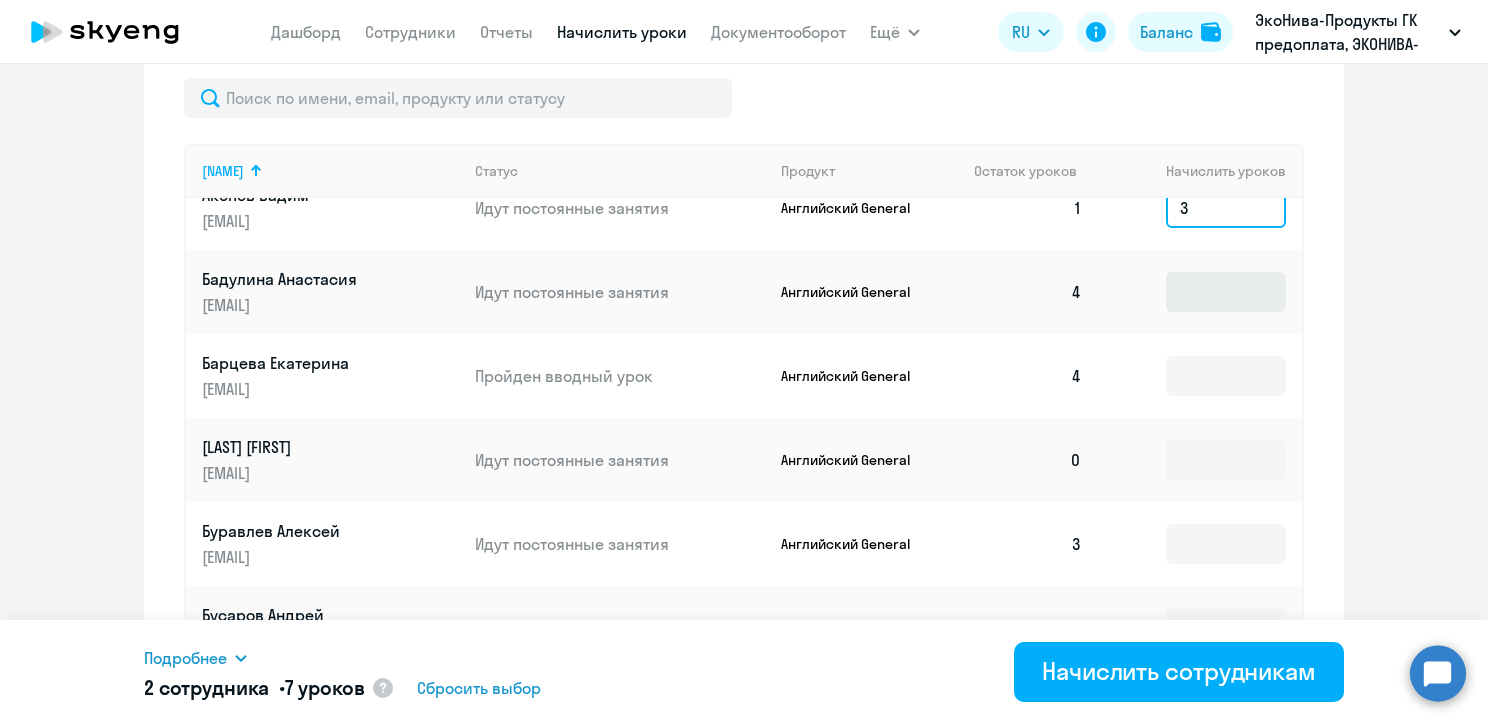 scroll, scrollTop: 300, scrollLeft: 0, axis: vertical 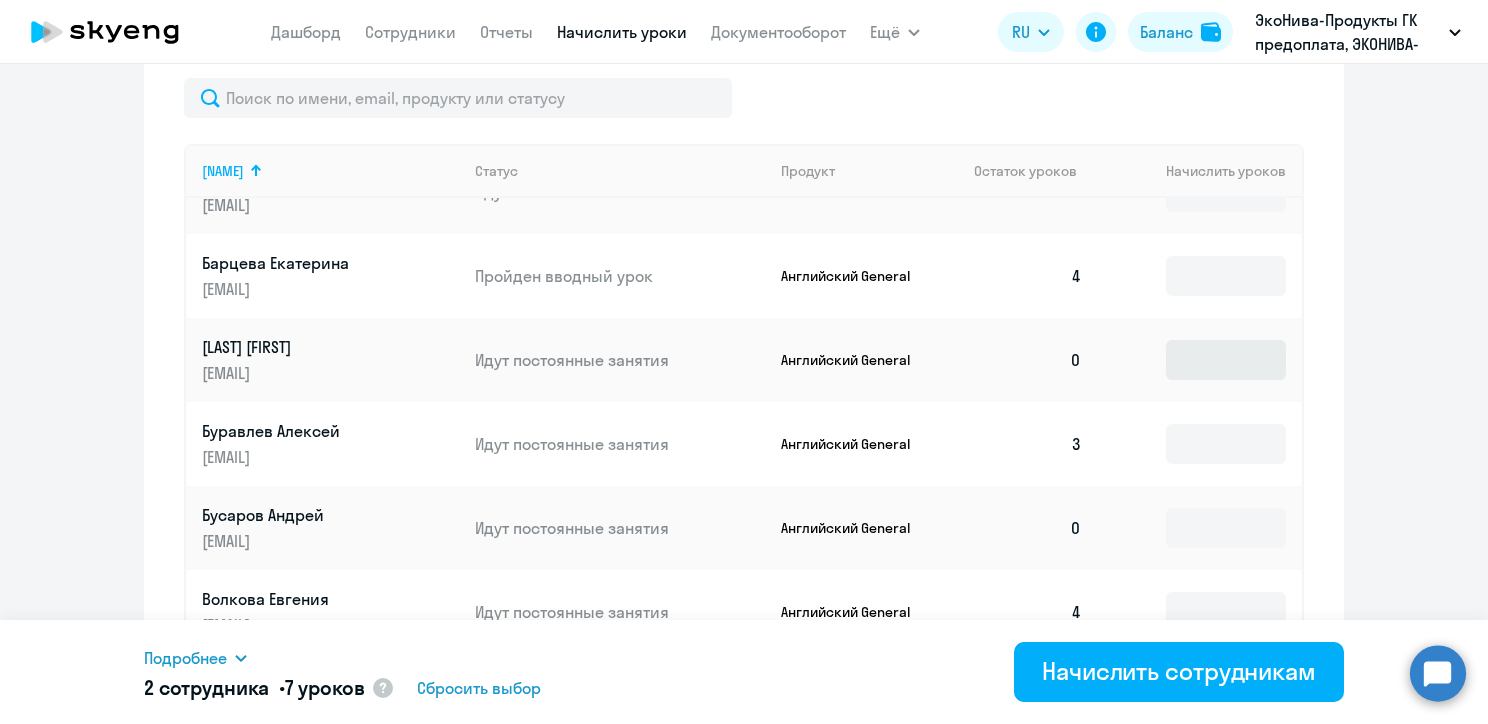 type on "3" 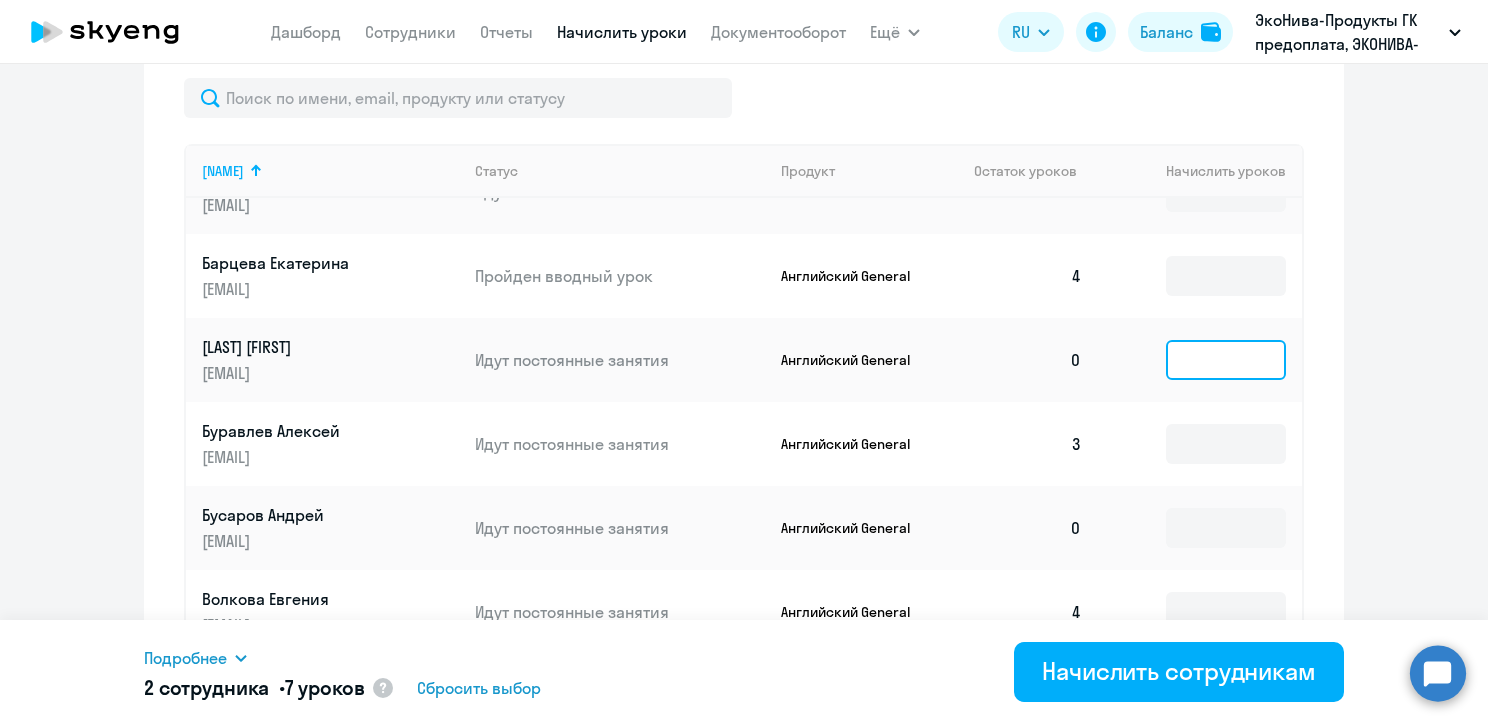 click 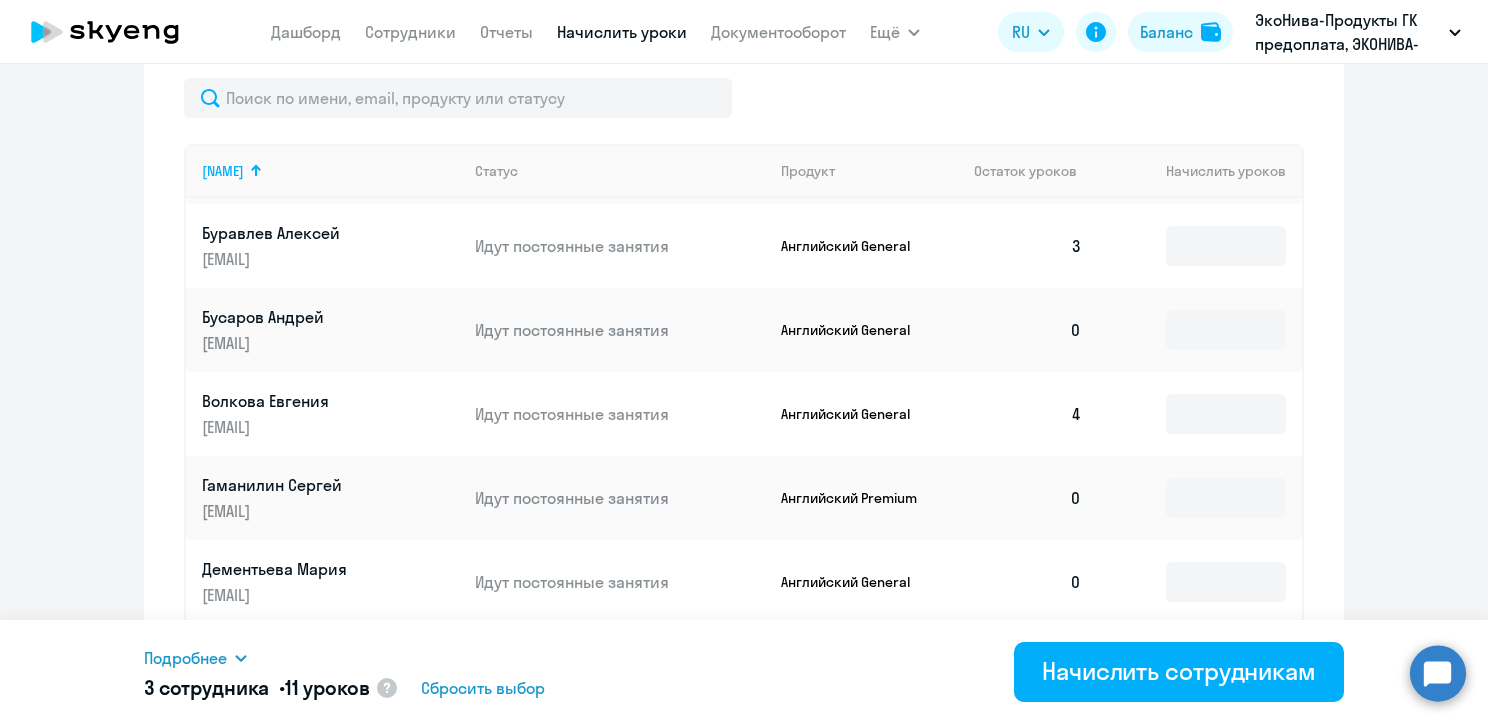 scroll, scrollTop: 500, scrollLeft: 0, axis: vertical 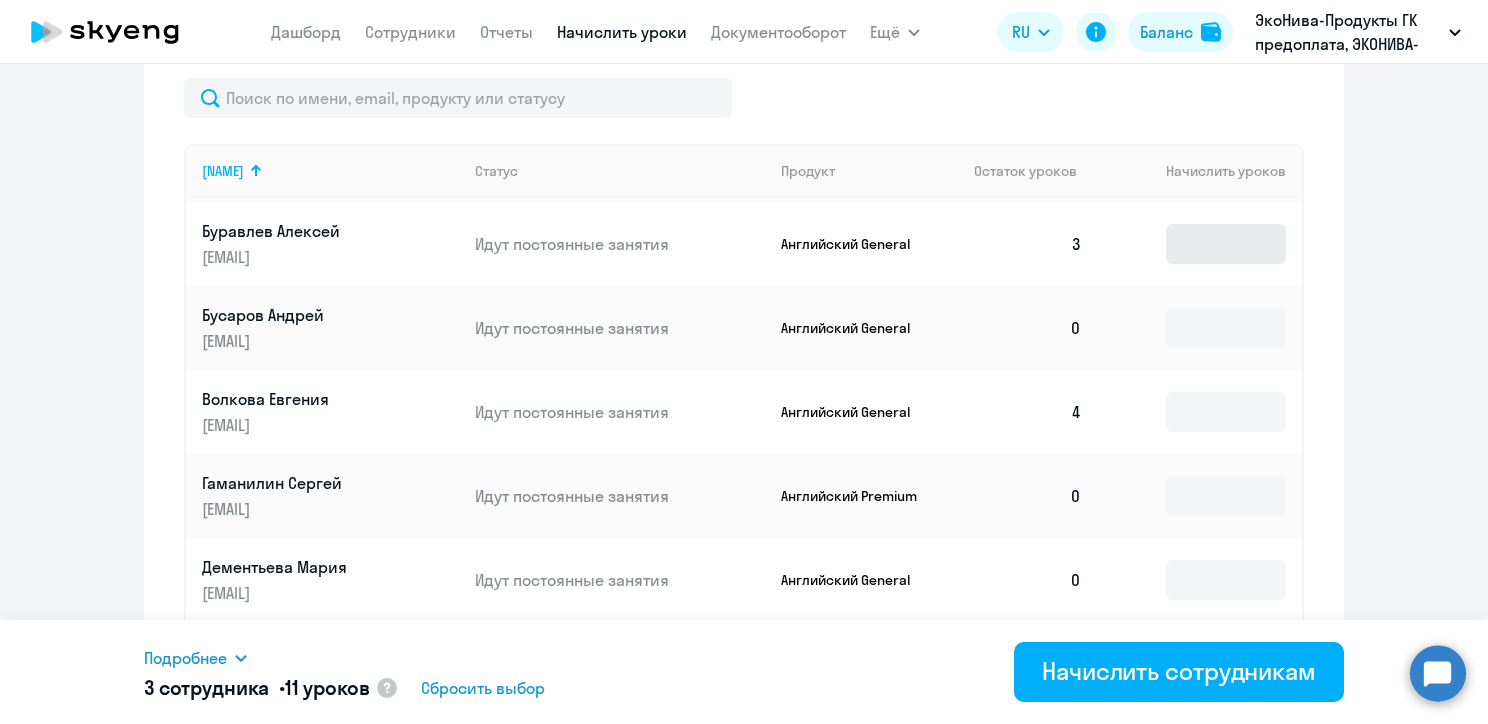 type on "4" 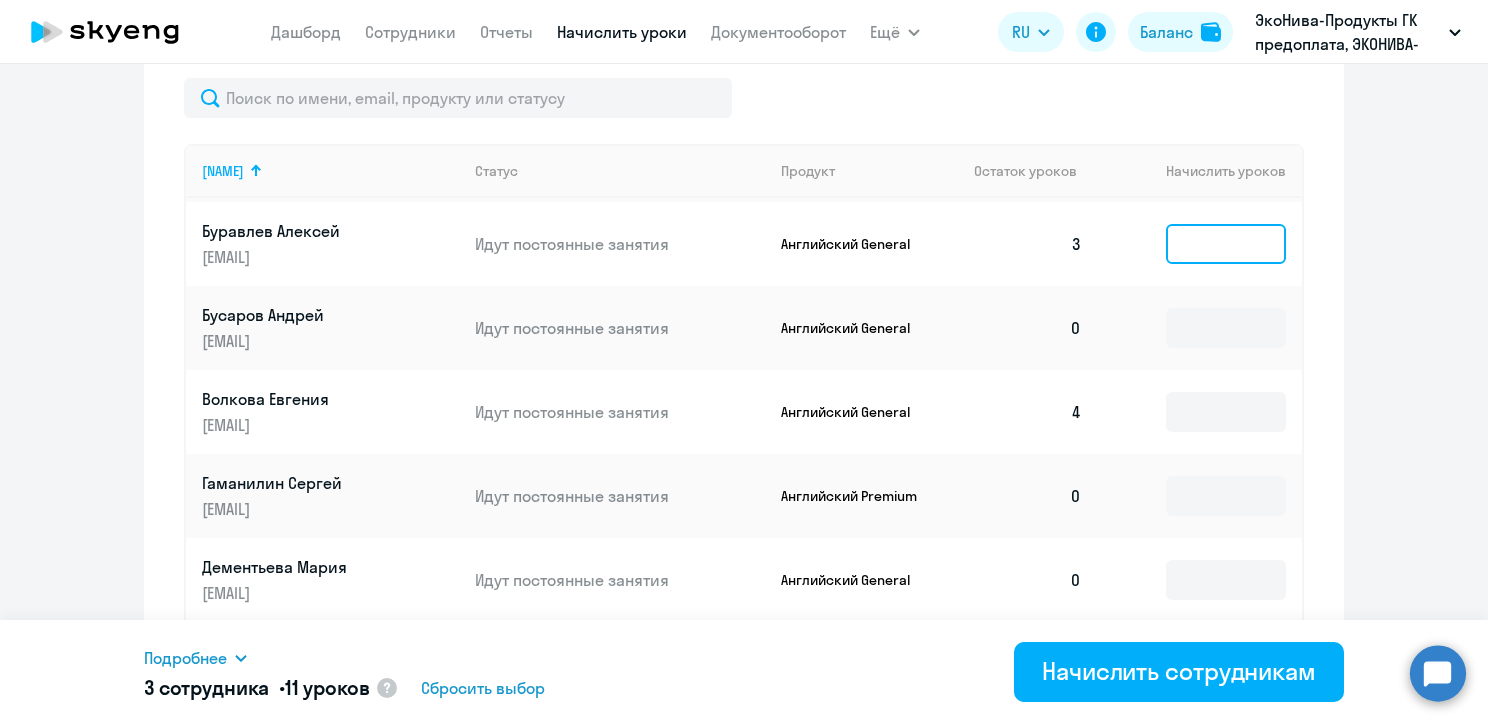 click 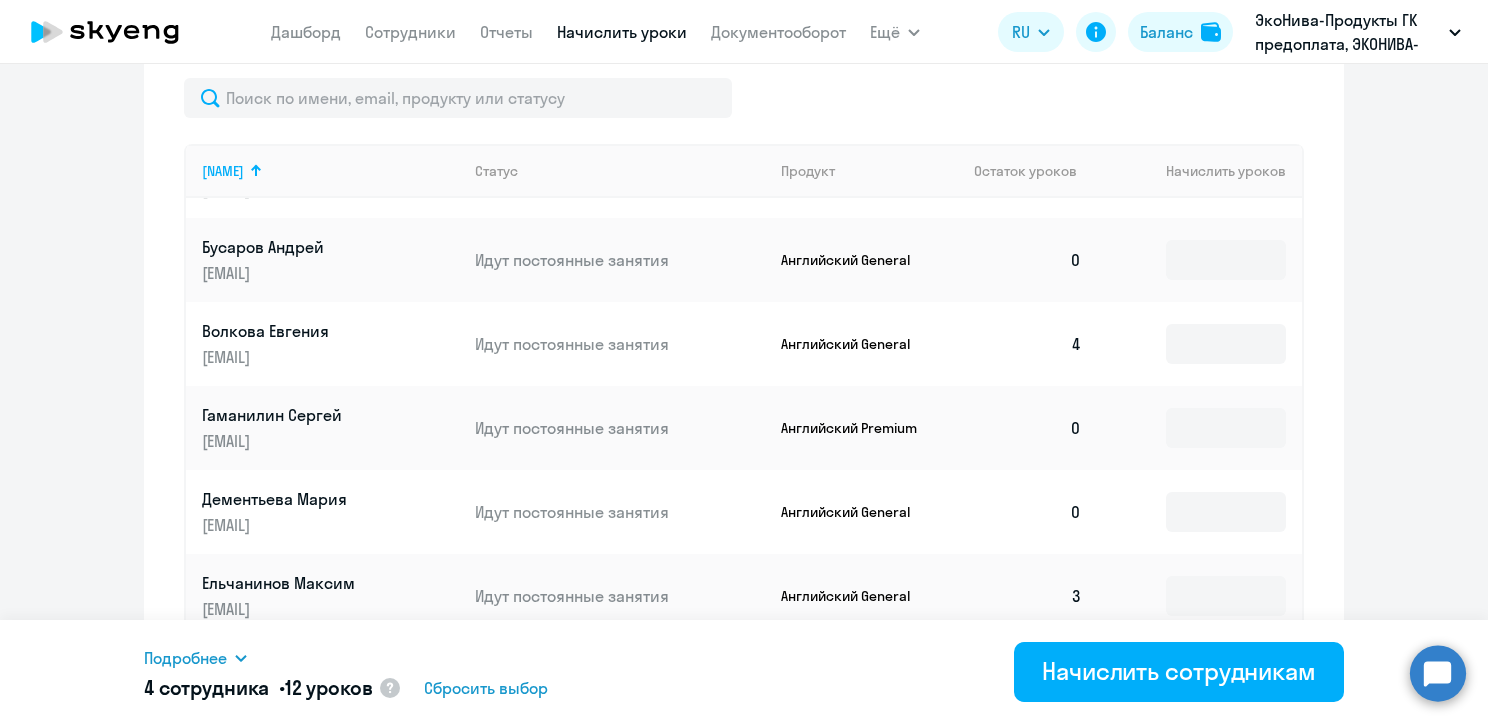 scroll, scrollTop: 600, scrollLeft: 0, axis: vertical 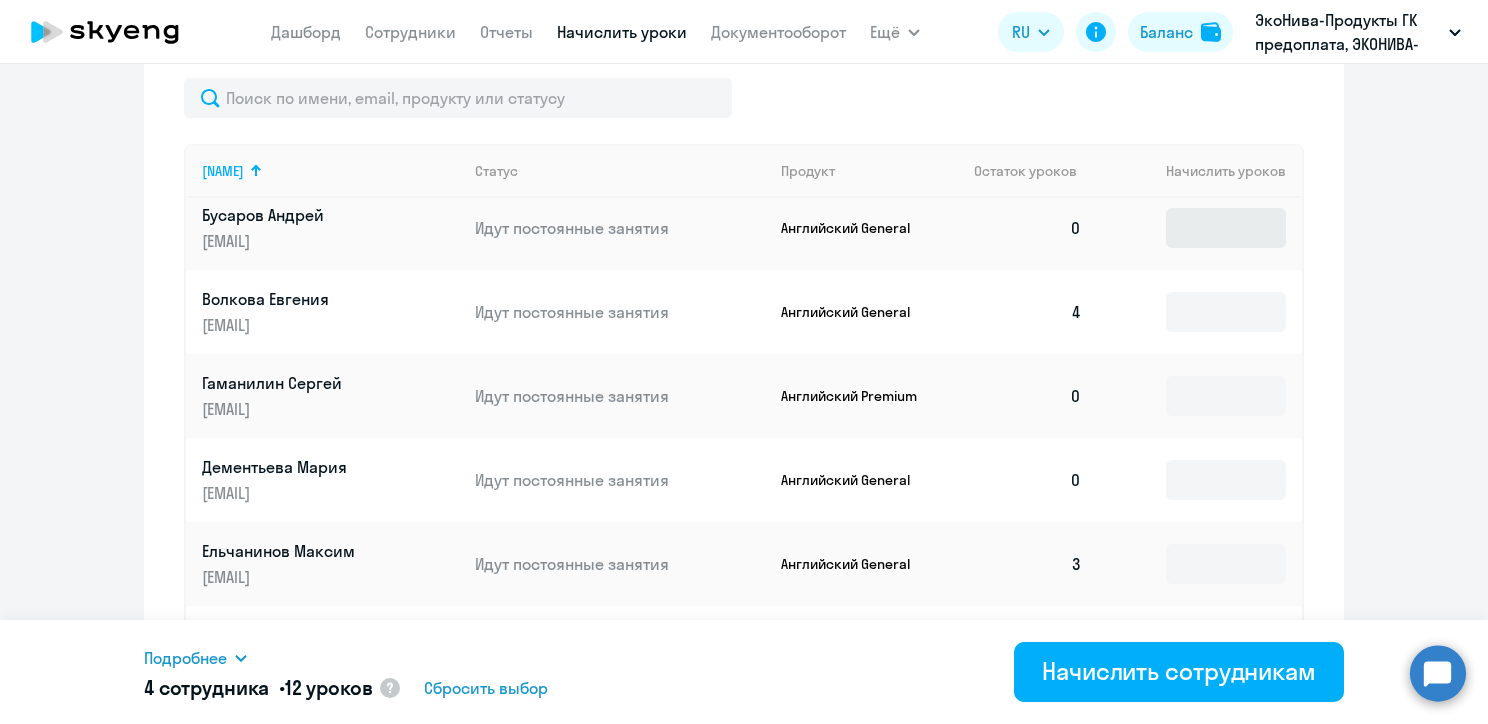 type on "1" 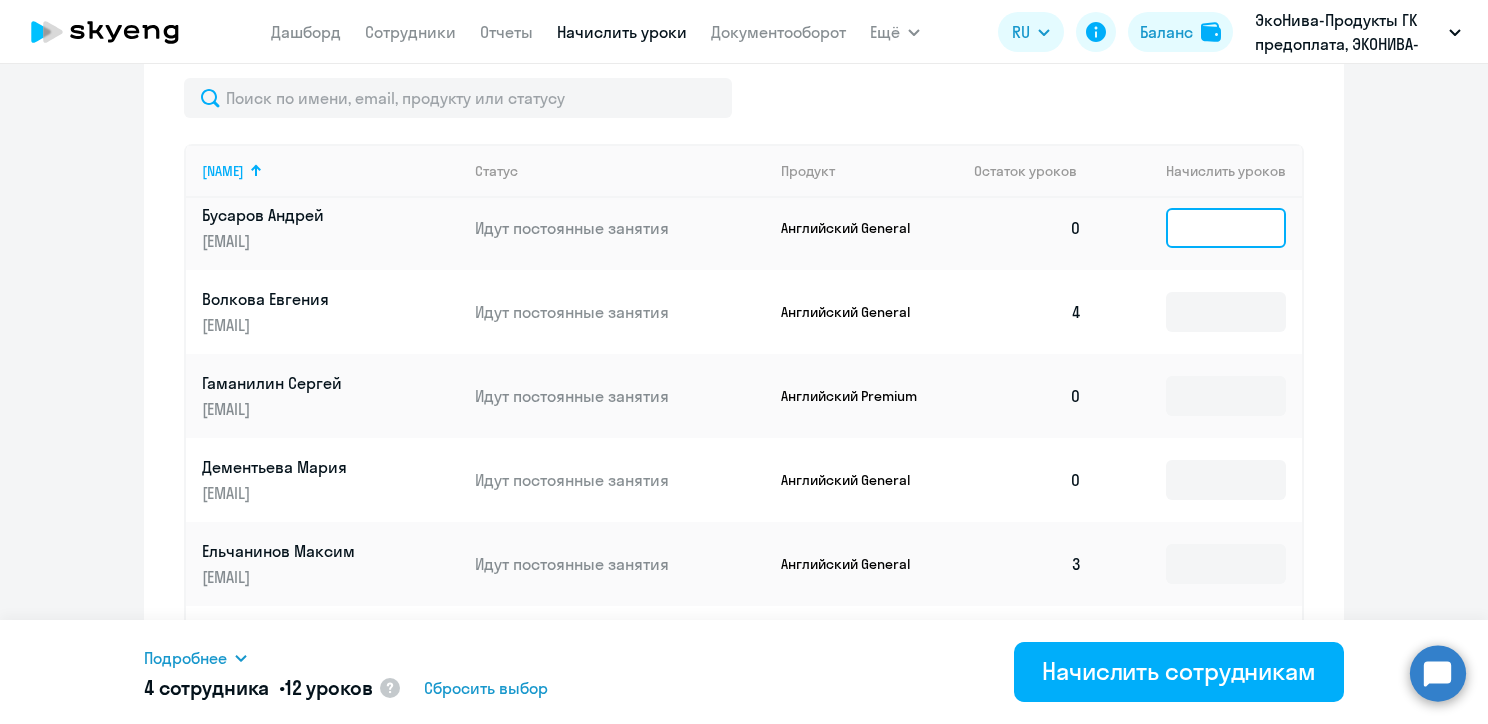 click 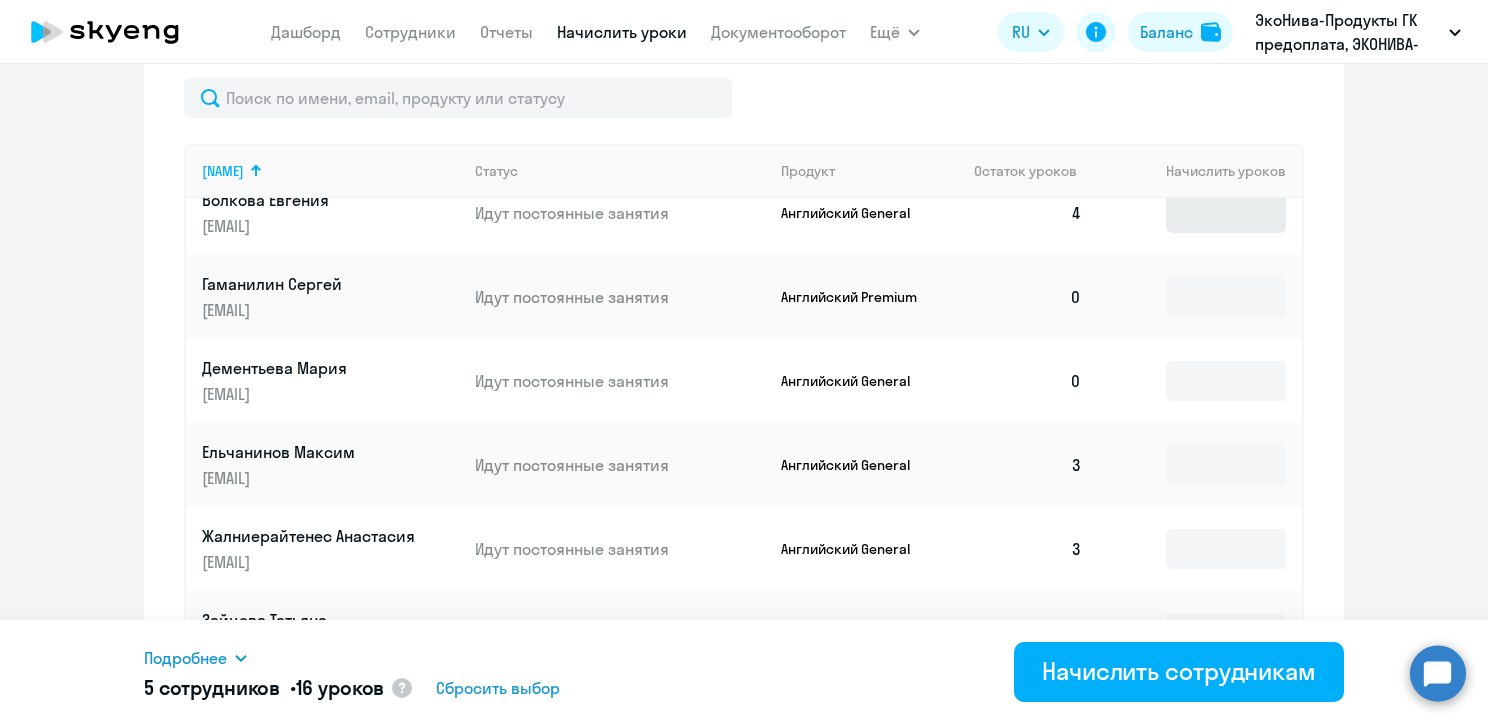 scroll, scrollTop: 700, scrollLeft: 0, axis: vertical 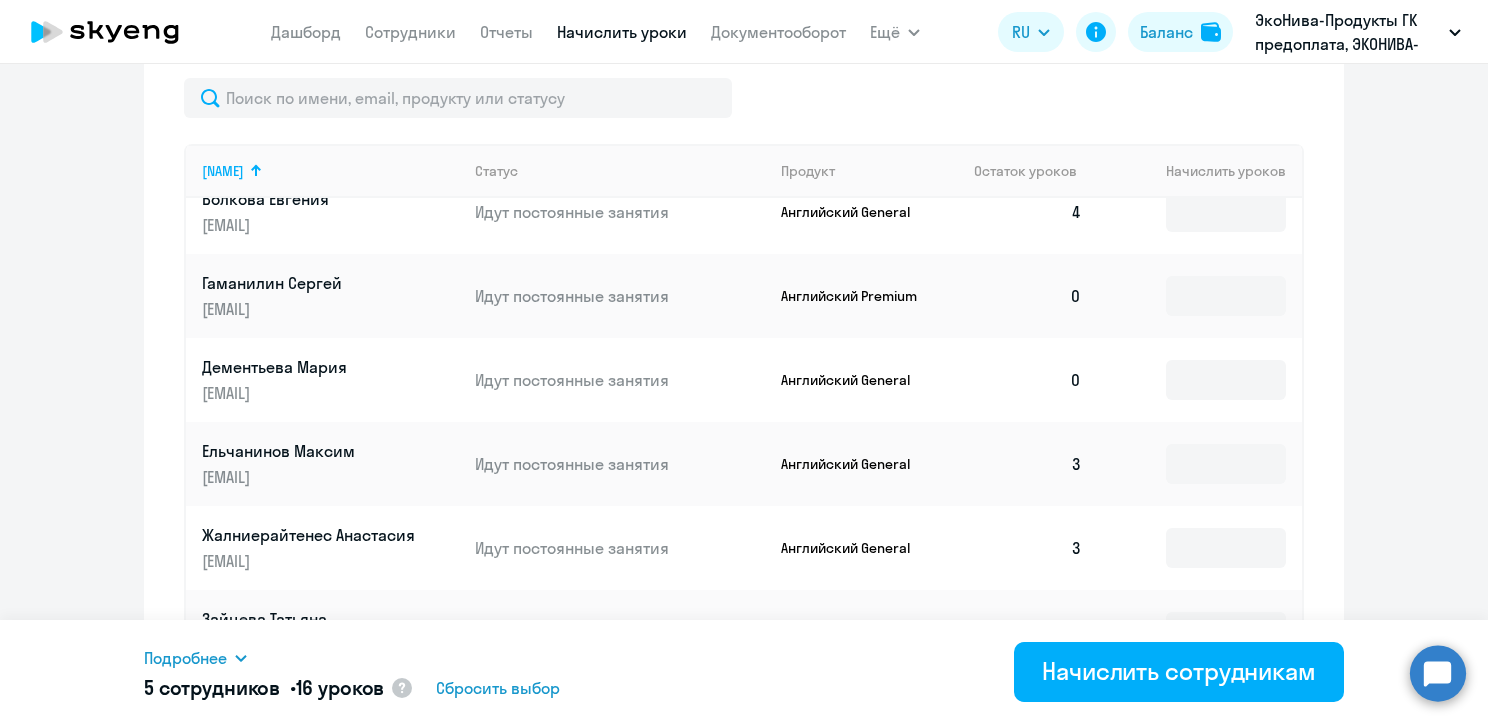 type on "4" 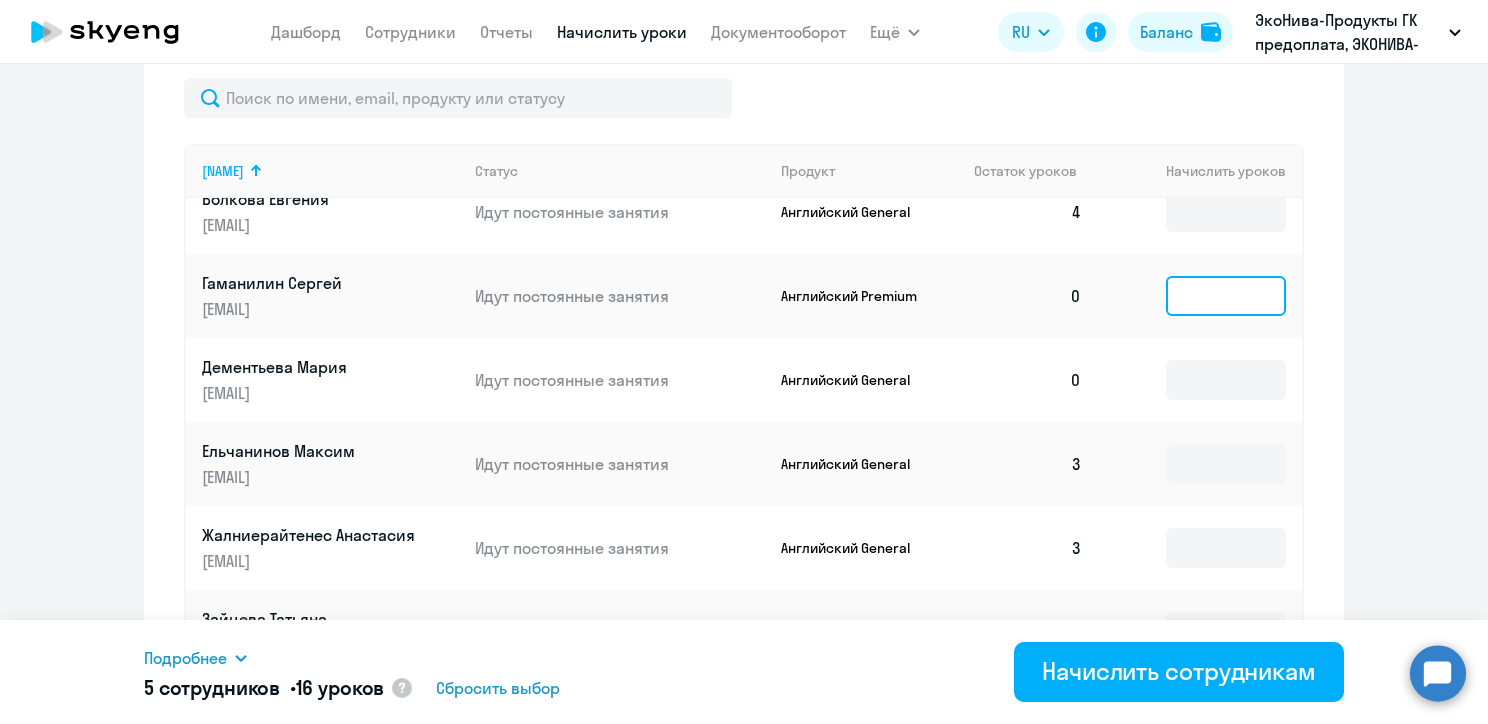 click 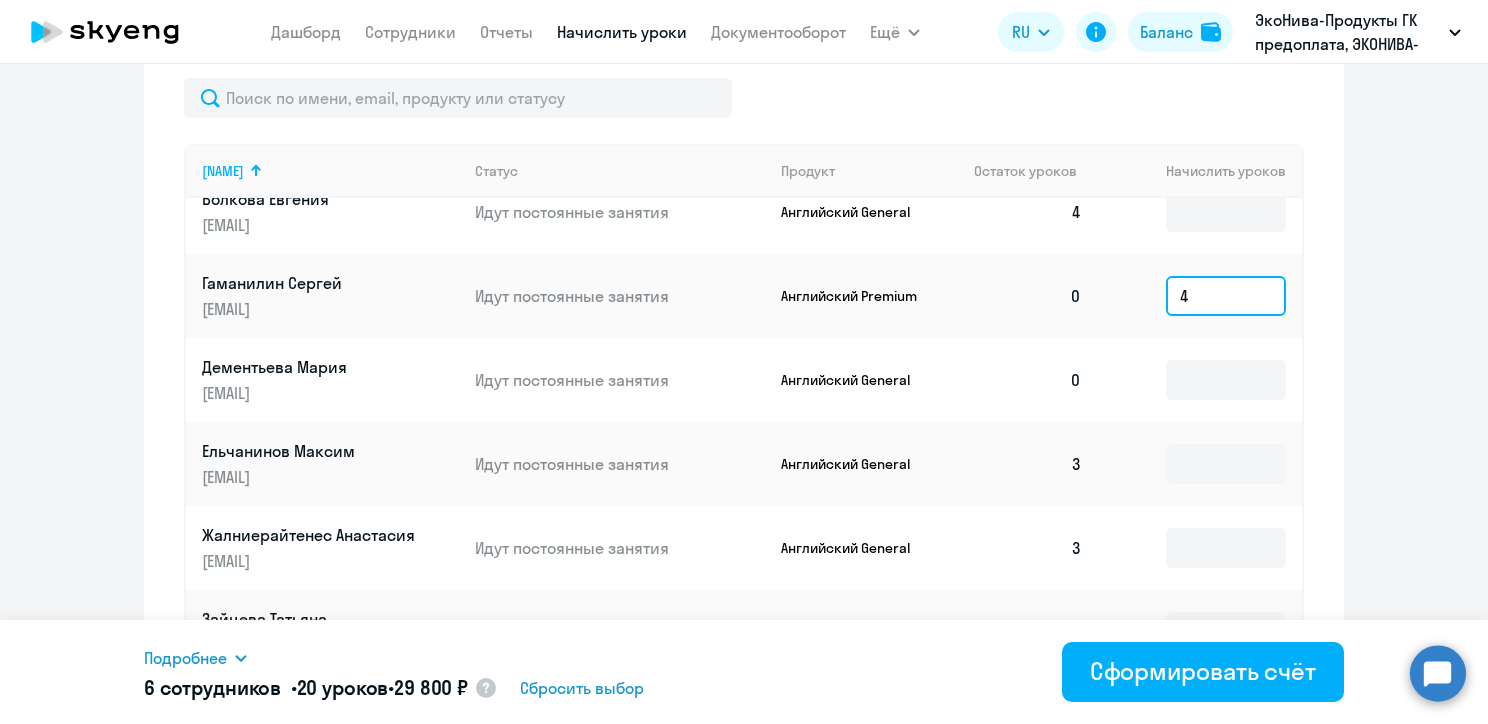 type on "4" 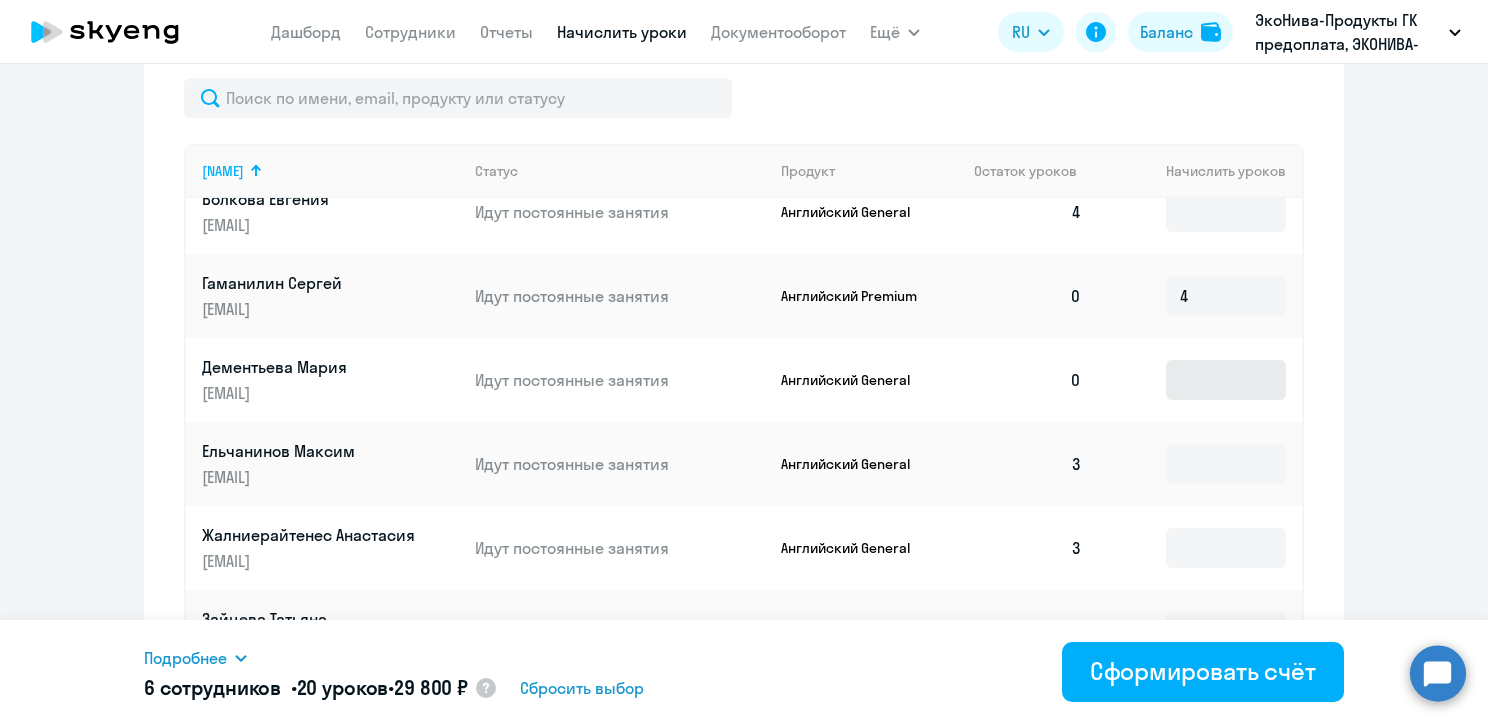drag, startPoint x: 1188, startPoint y: 545, endPoint x: 1178, endPoint y: 568, distance: 25.079872 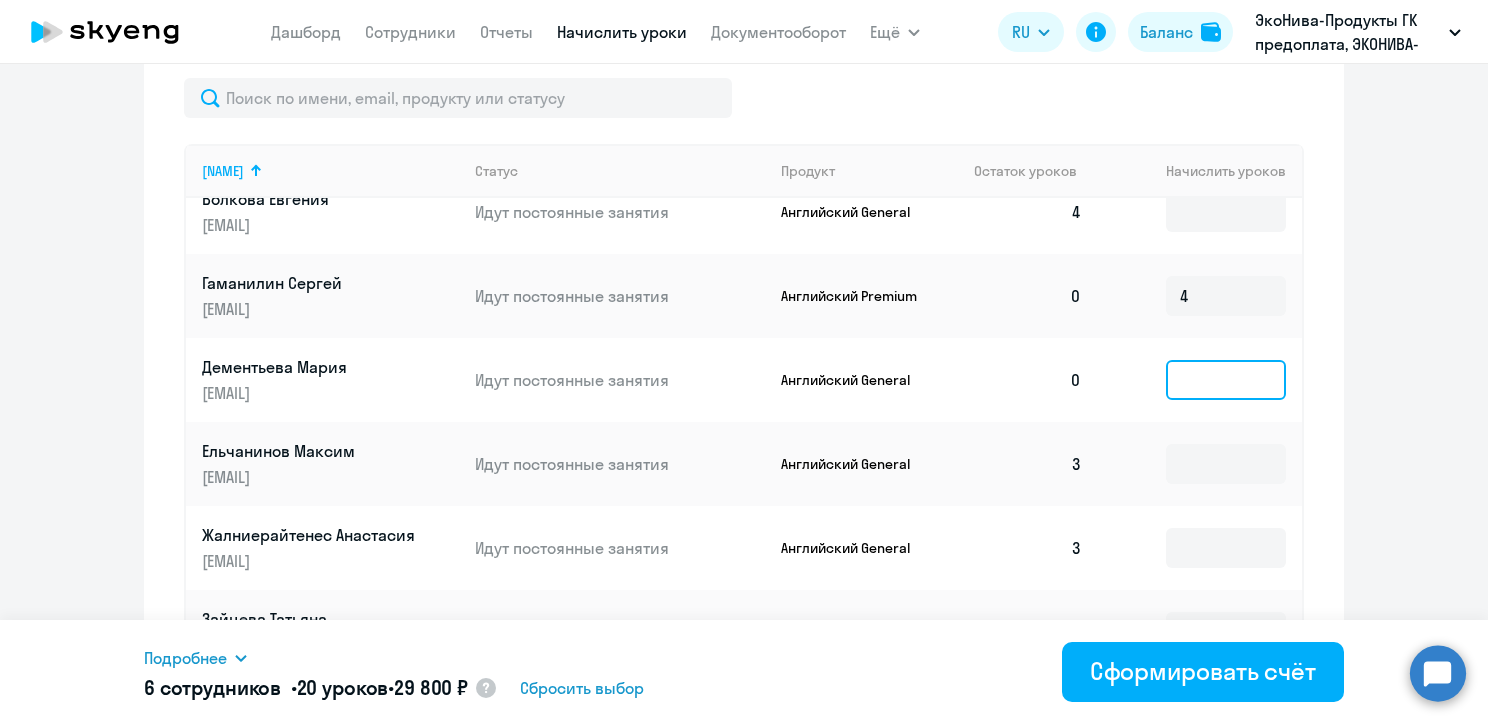 click 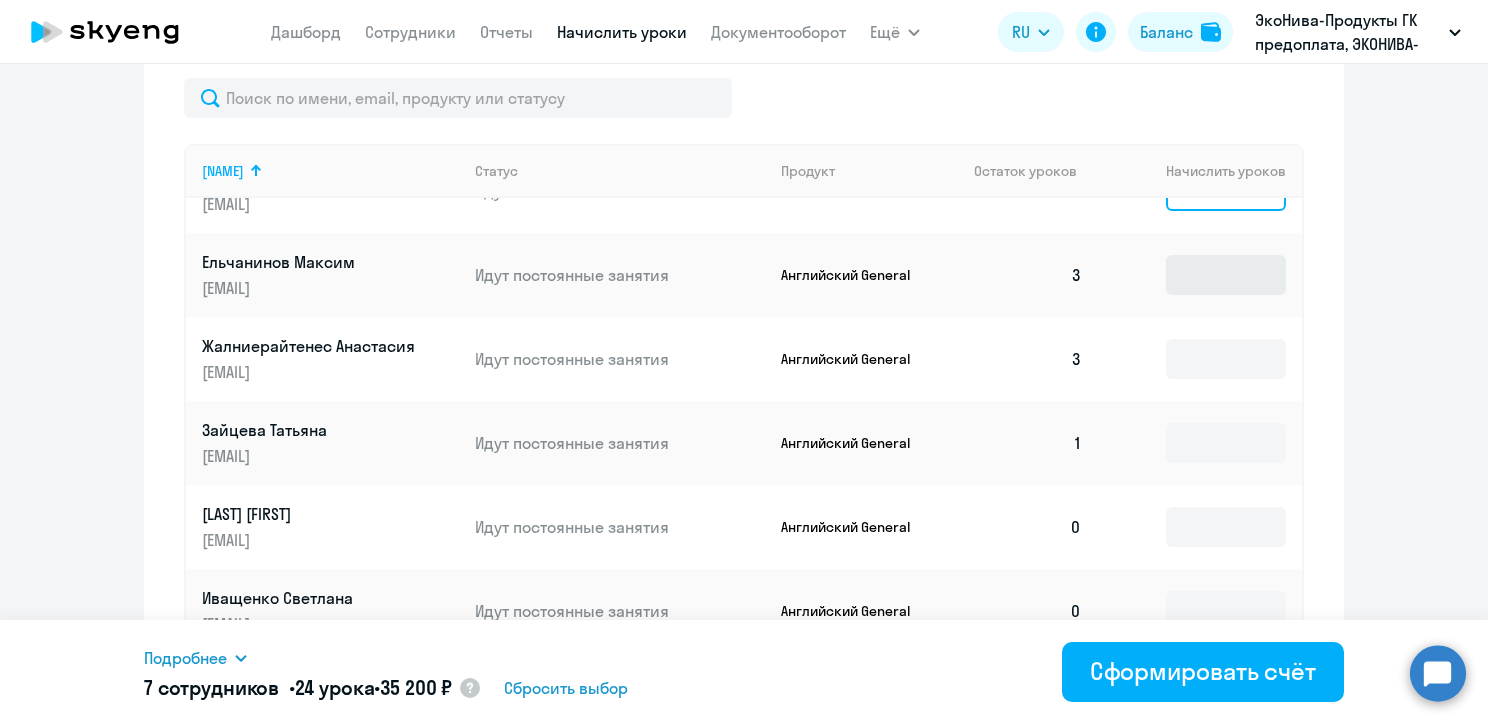 scroll, scrollTop: 900, scrollLeft: 0, axis: vertical 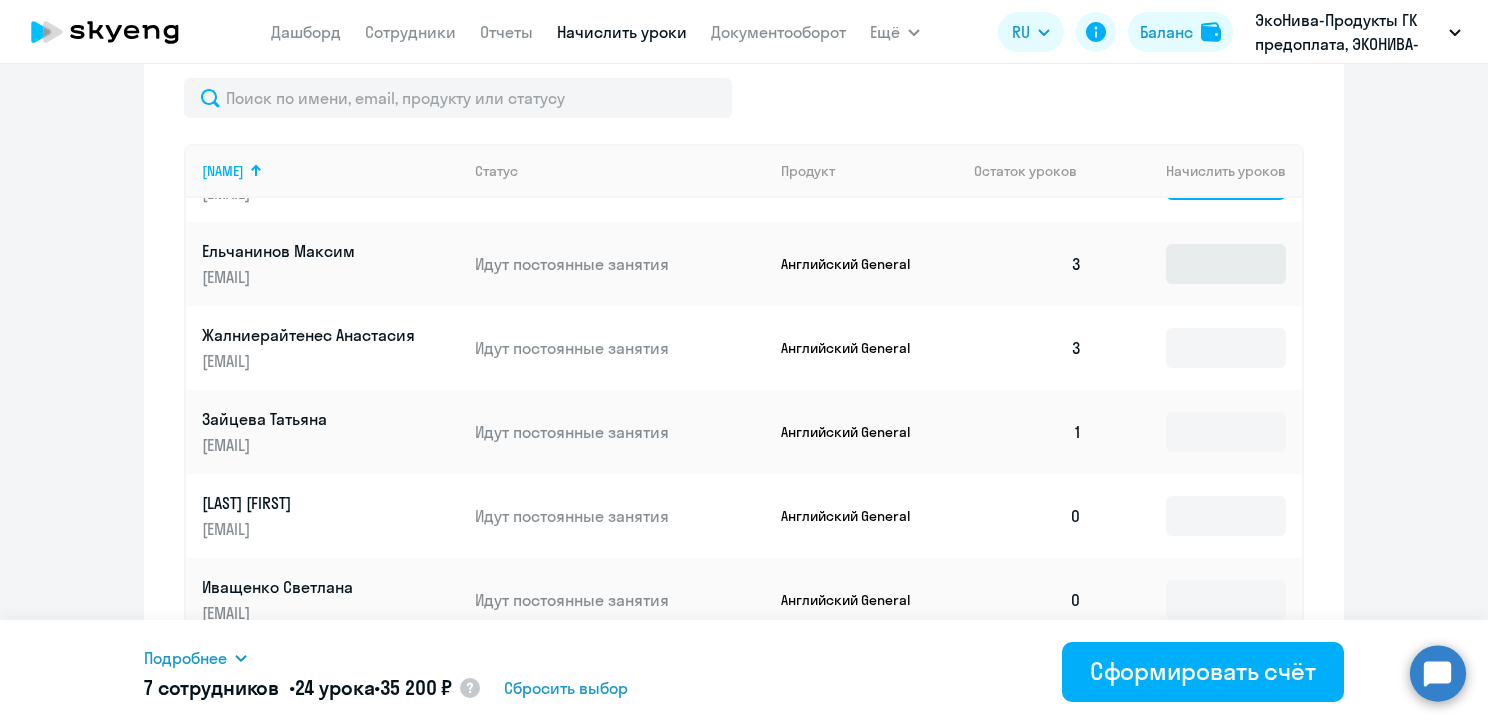 type on "4" 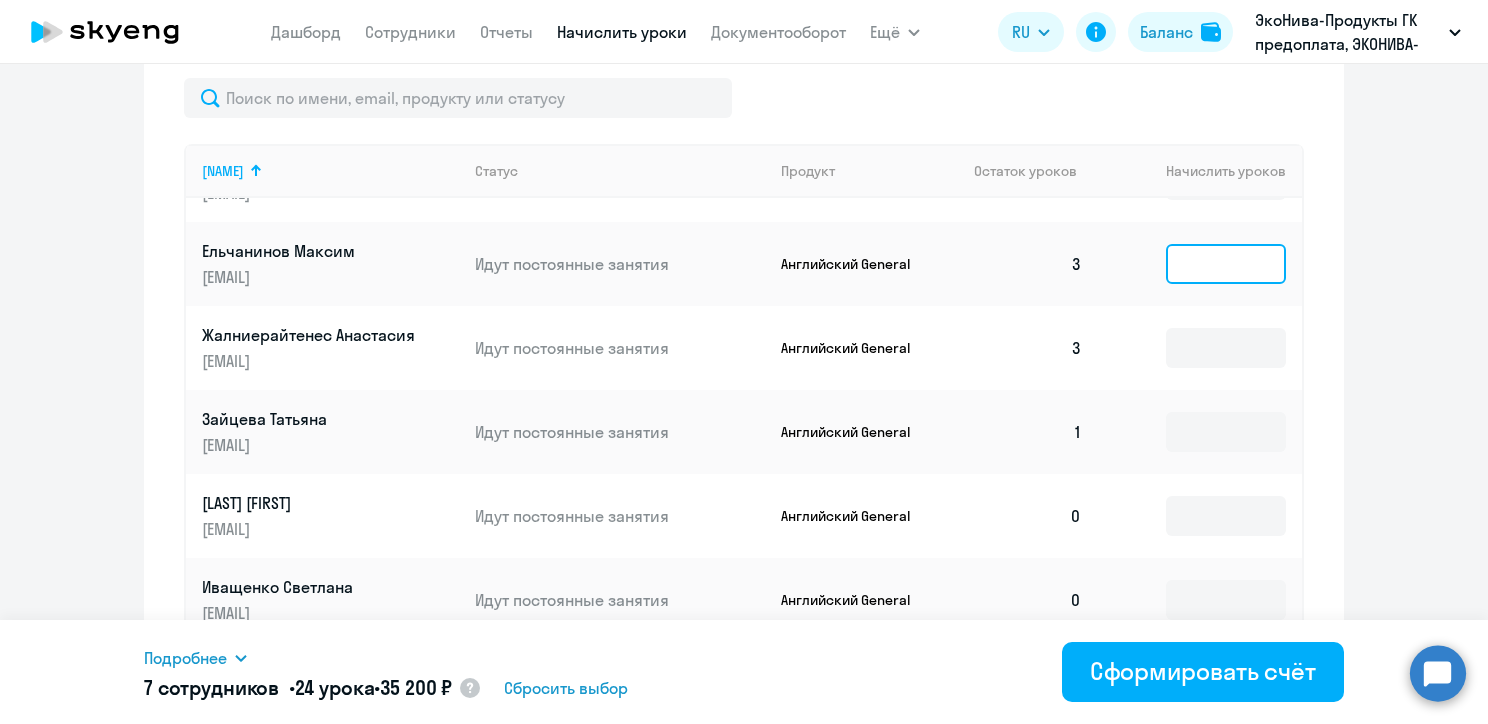 click 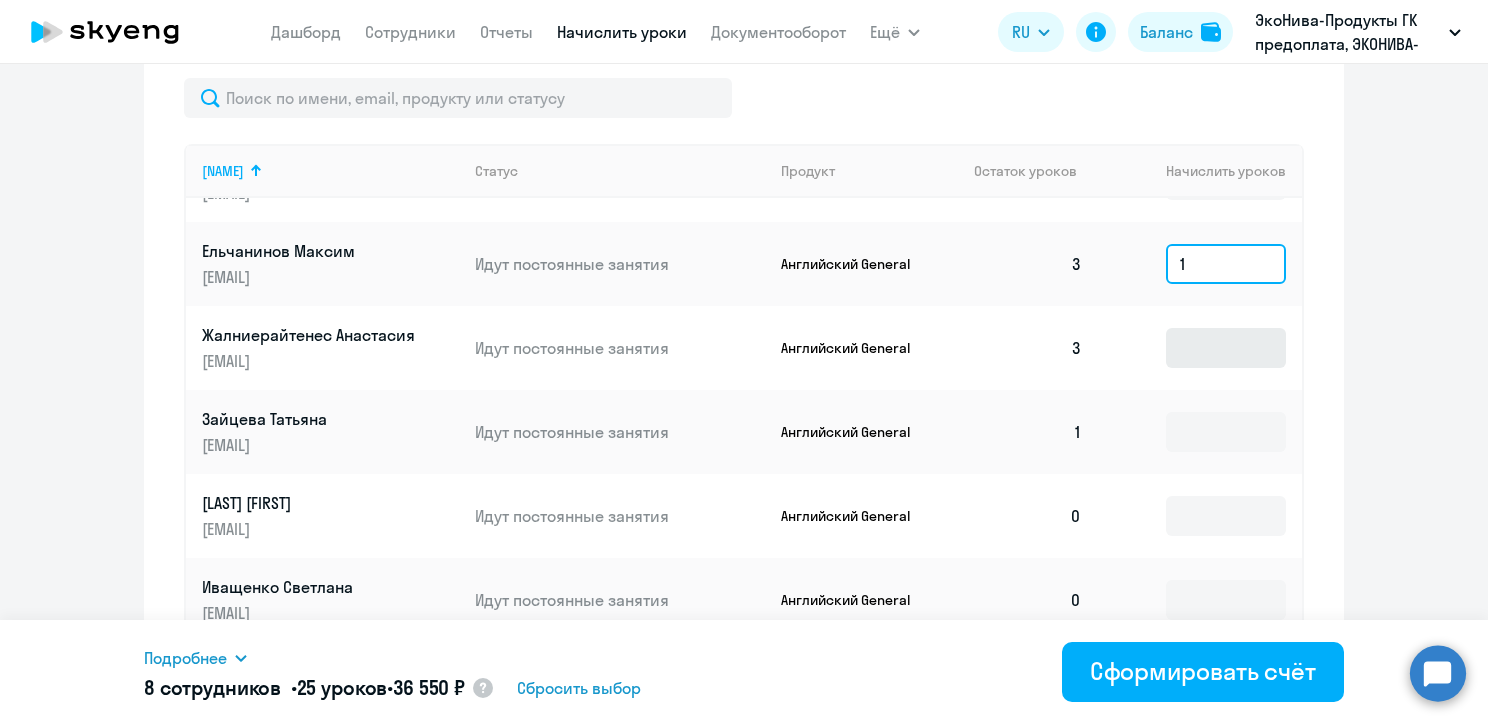 type on "1" 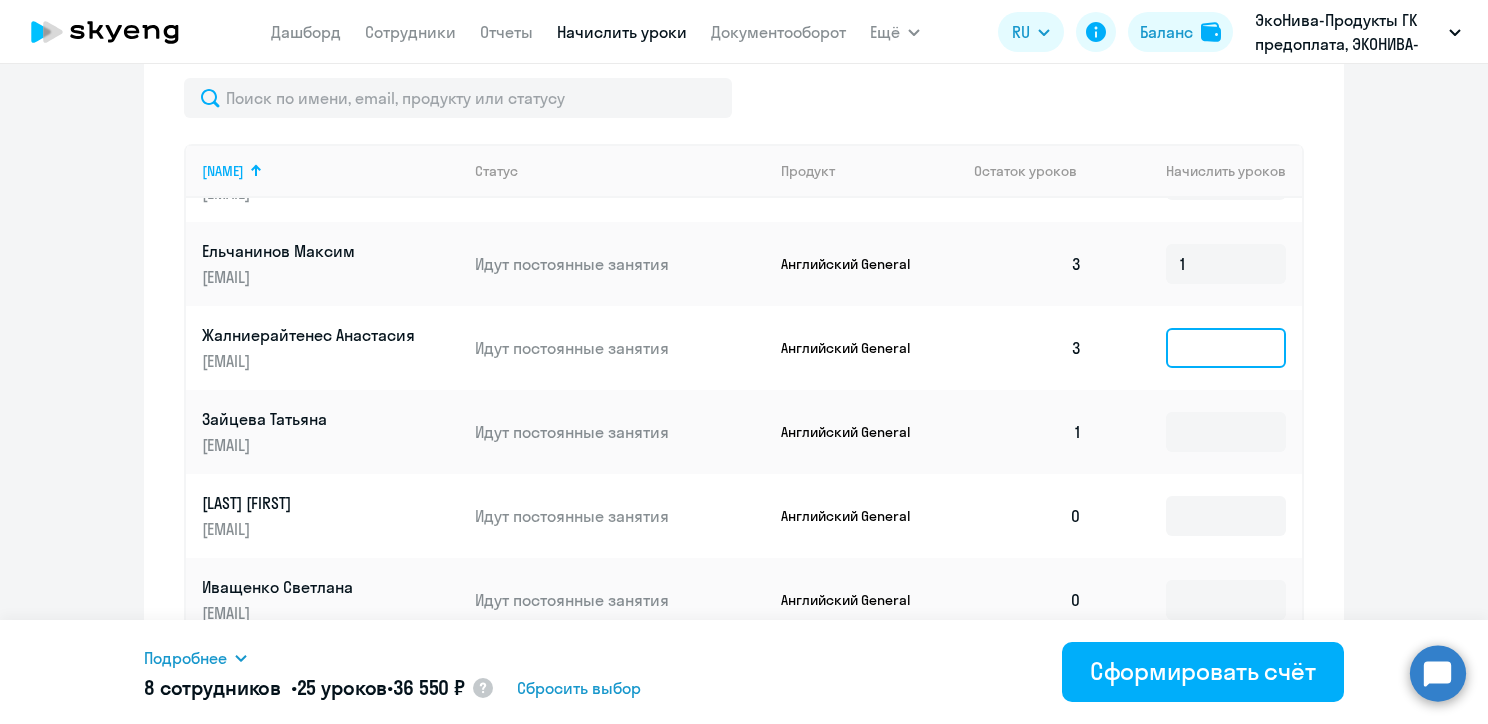 click 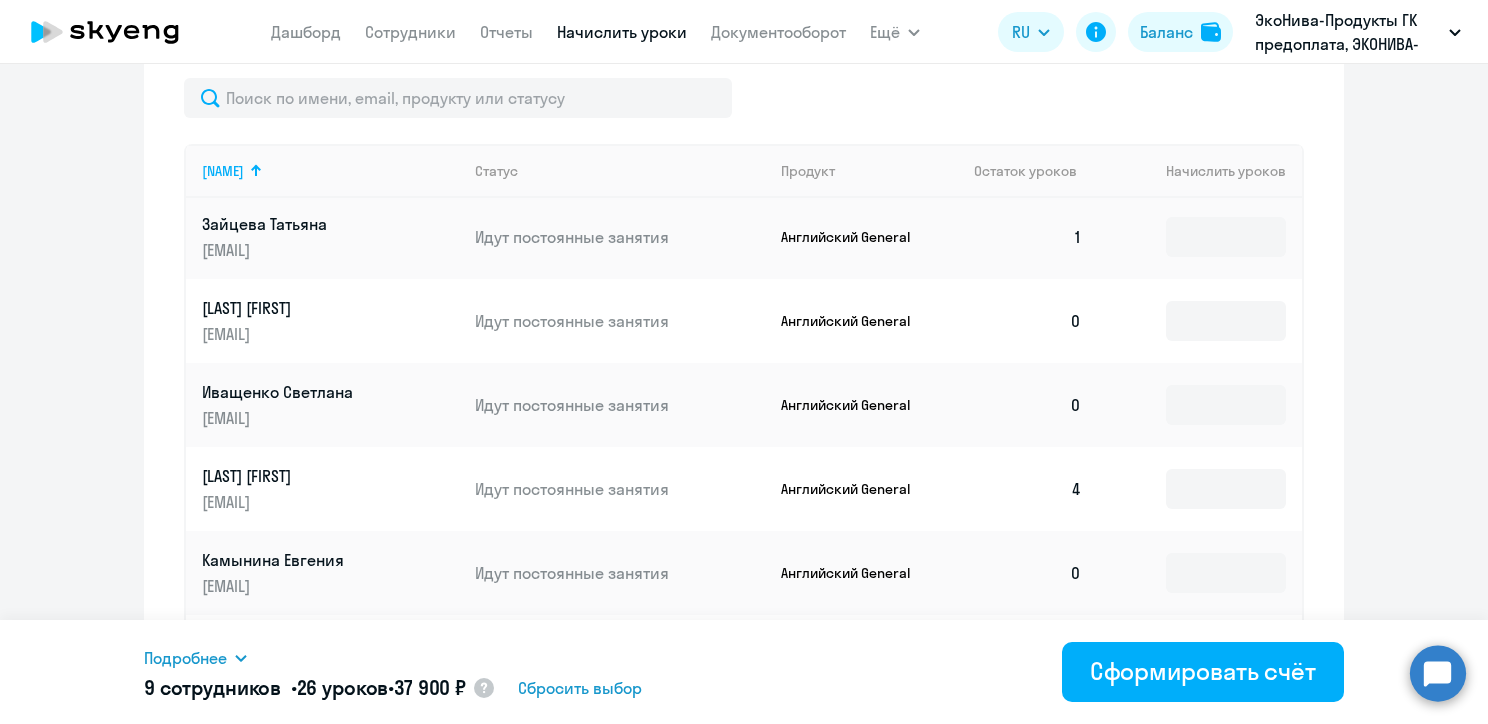 scroll, scrollTop: 1100, scrollLeft: 0, axis: vertical 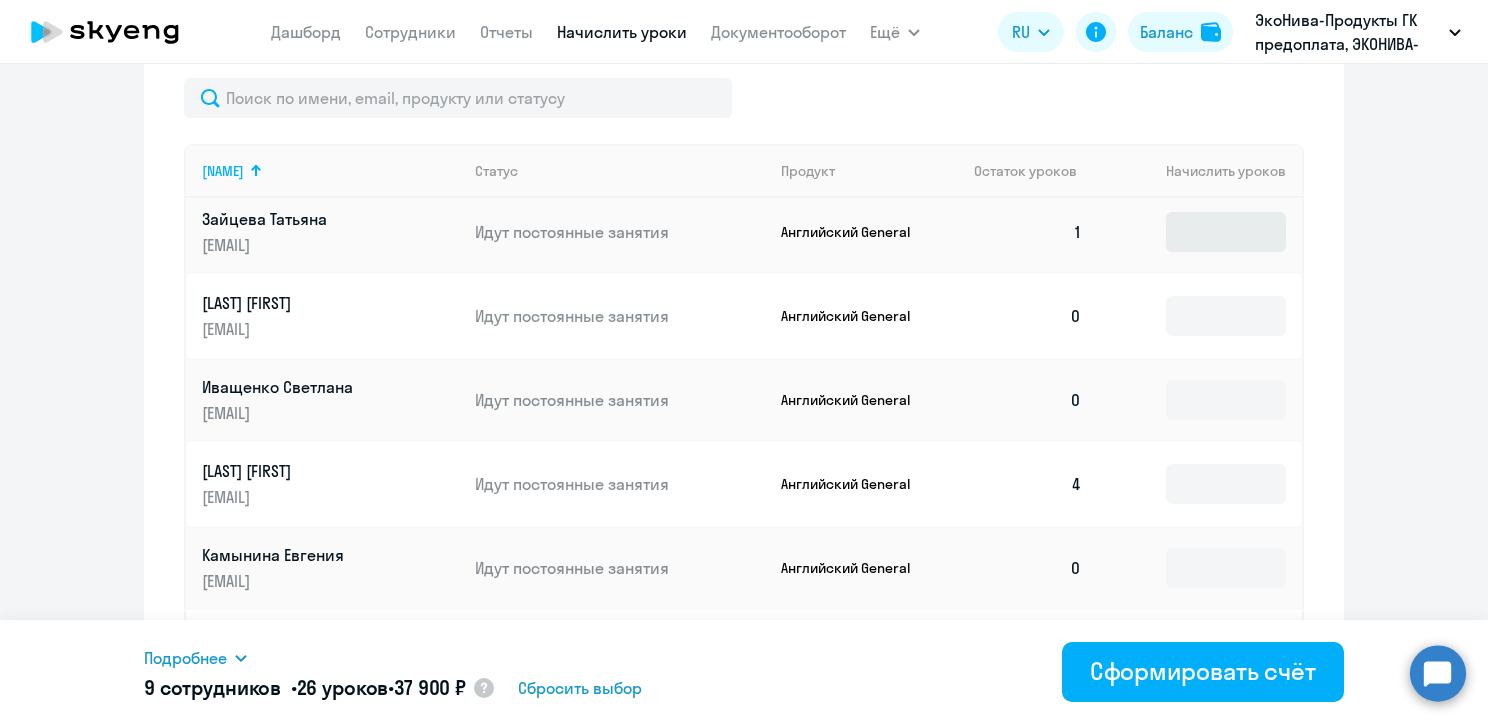 type on "1" 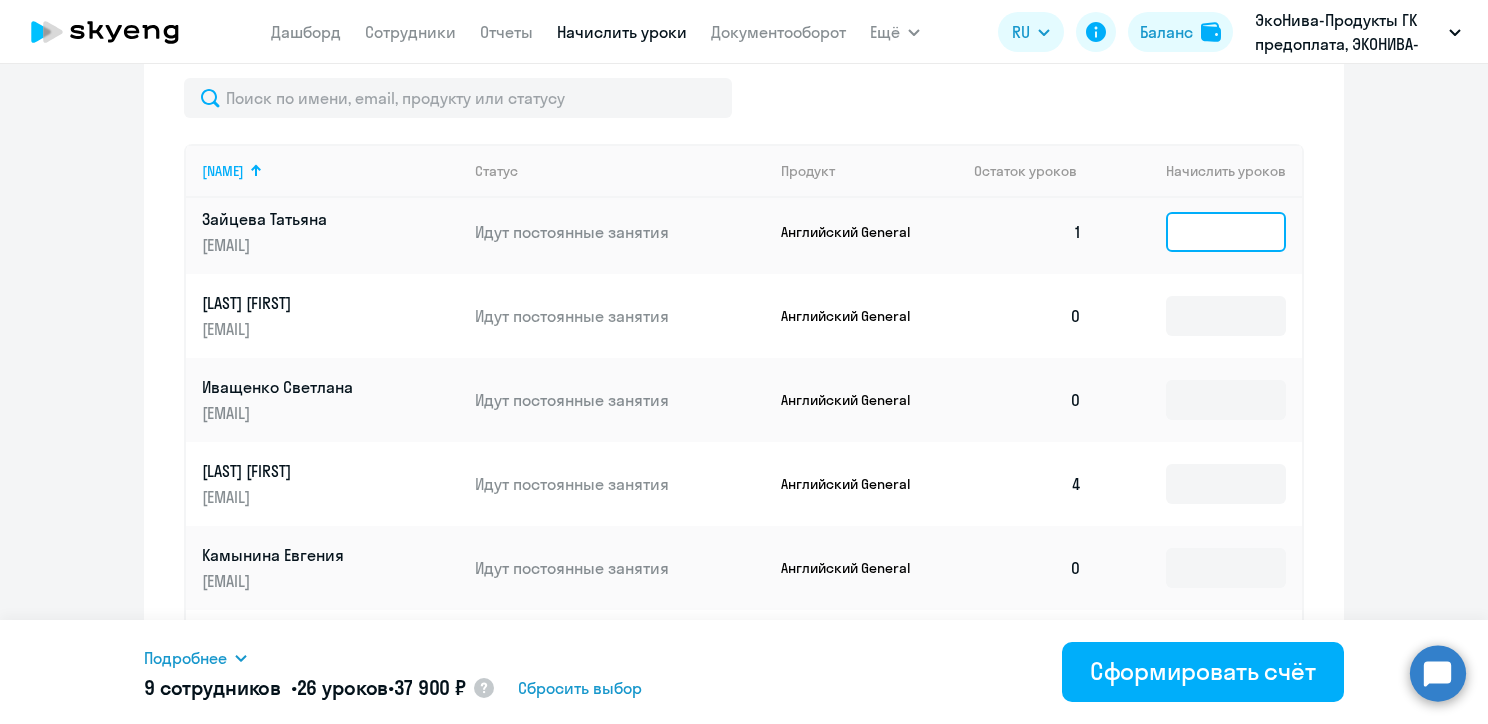 click 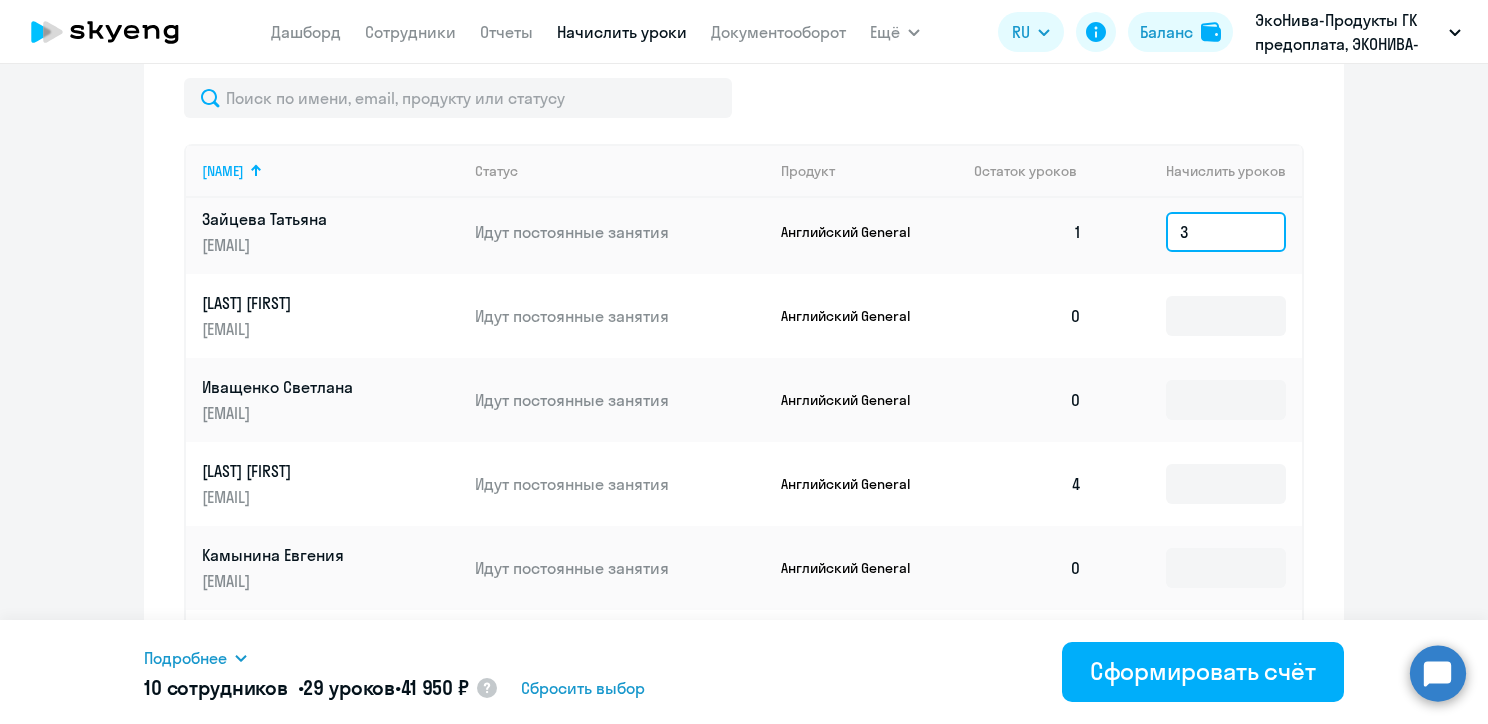 scroll, scrollTop: 1300, scrollLeft: 0, axis: vertical 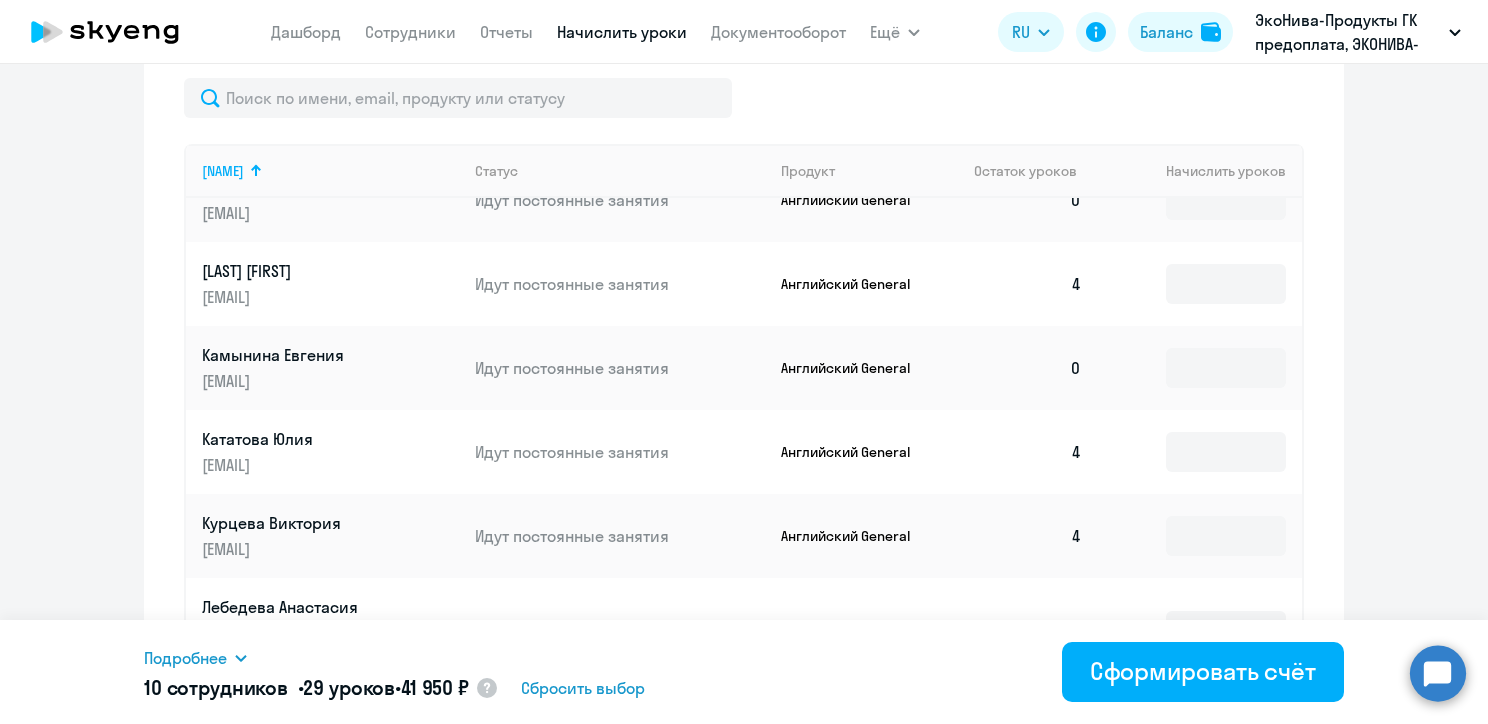 type on "3" 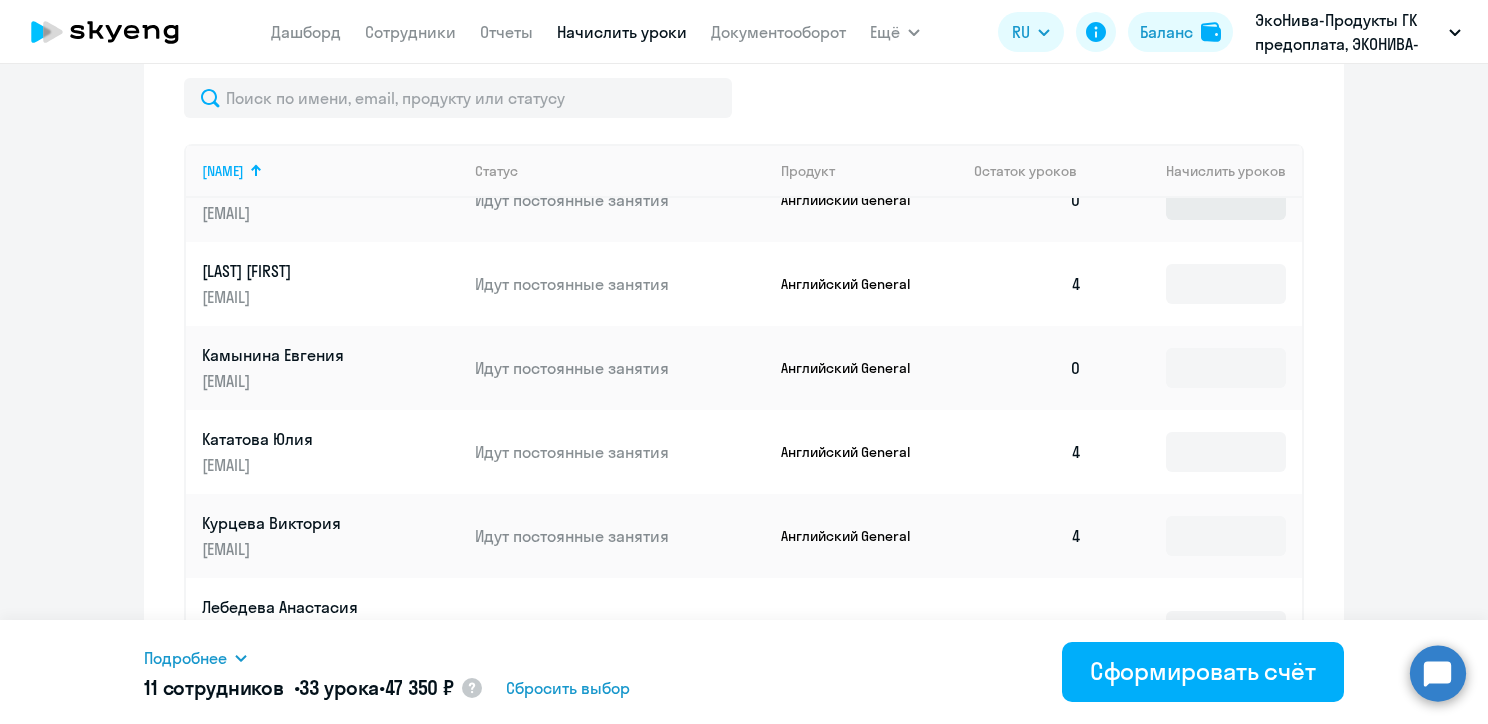 type on "4" 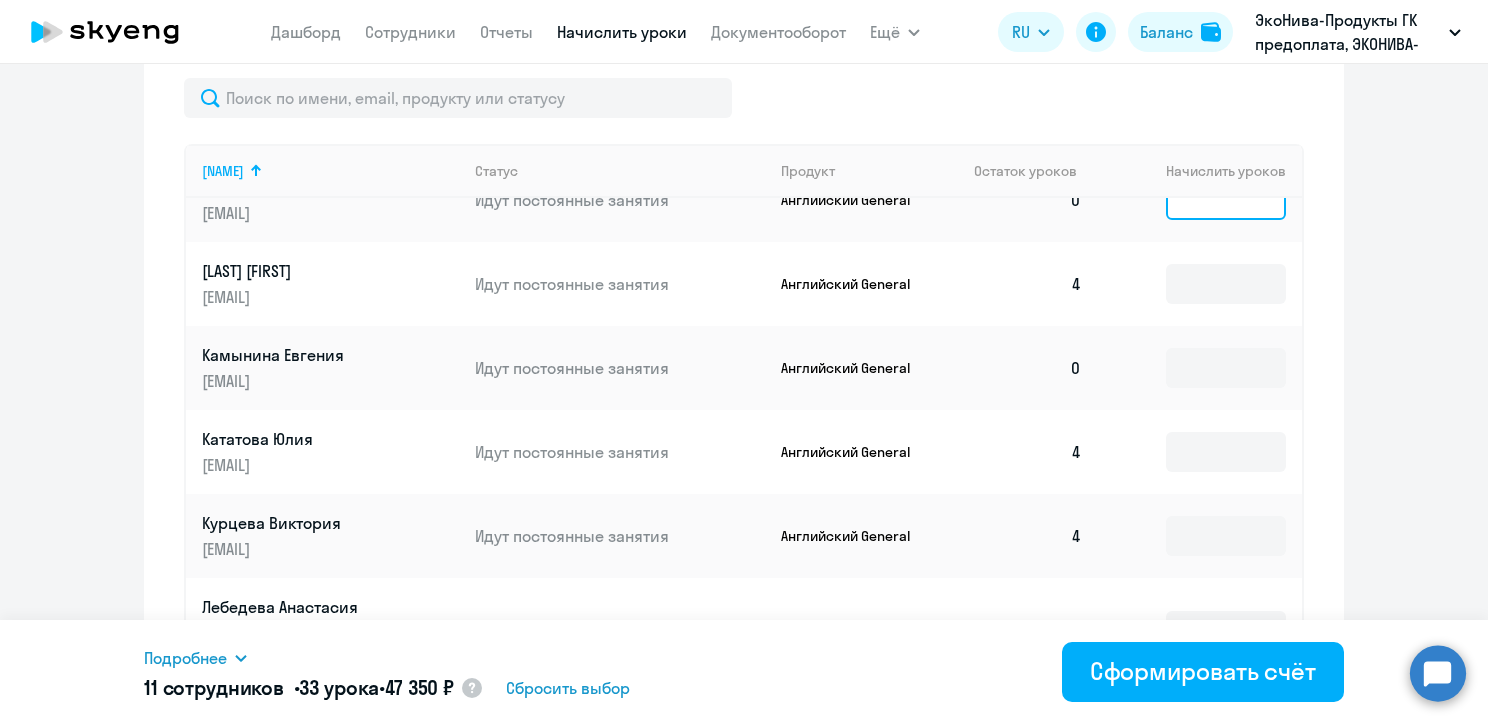 click 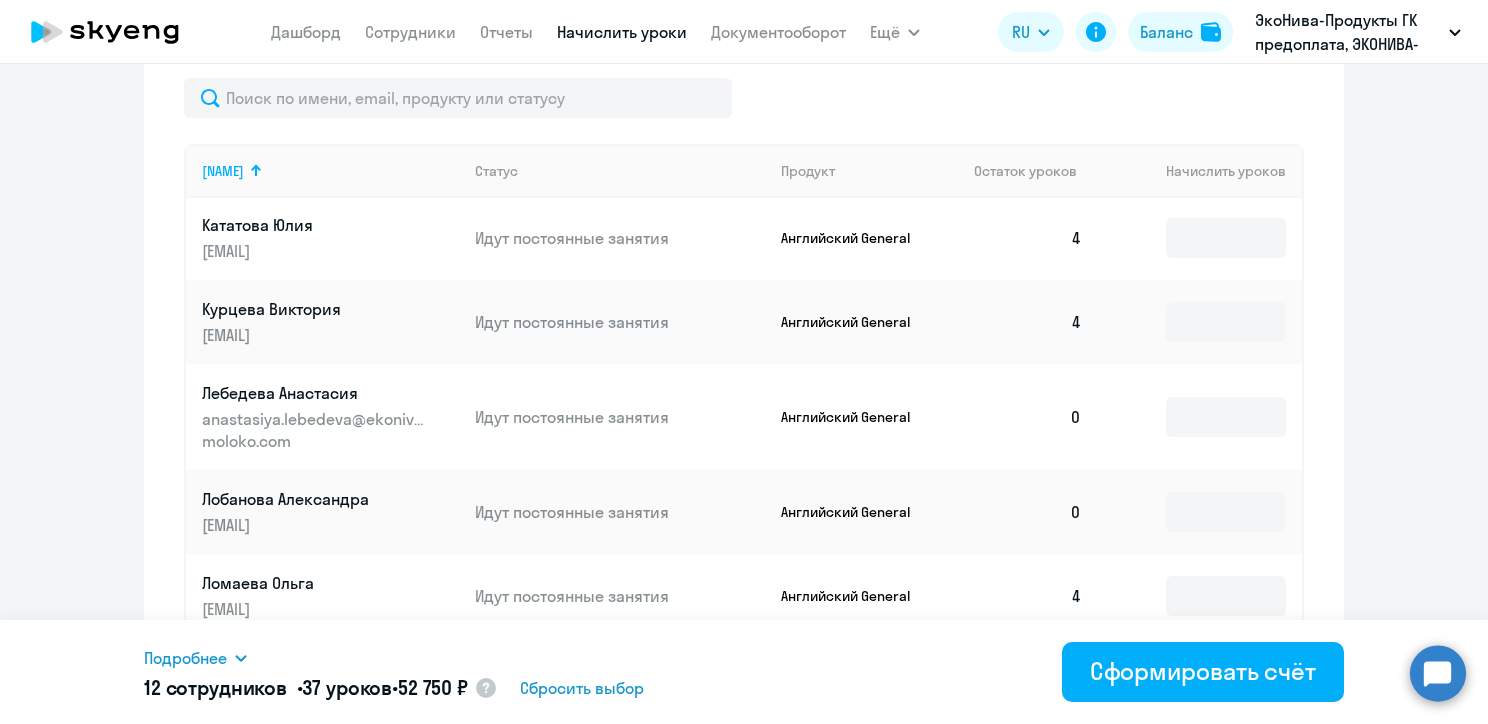 scroll, scrollTop: 1600, scrollLeft: 0, axis: vertical 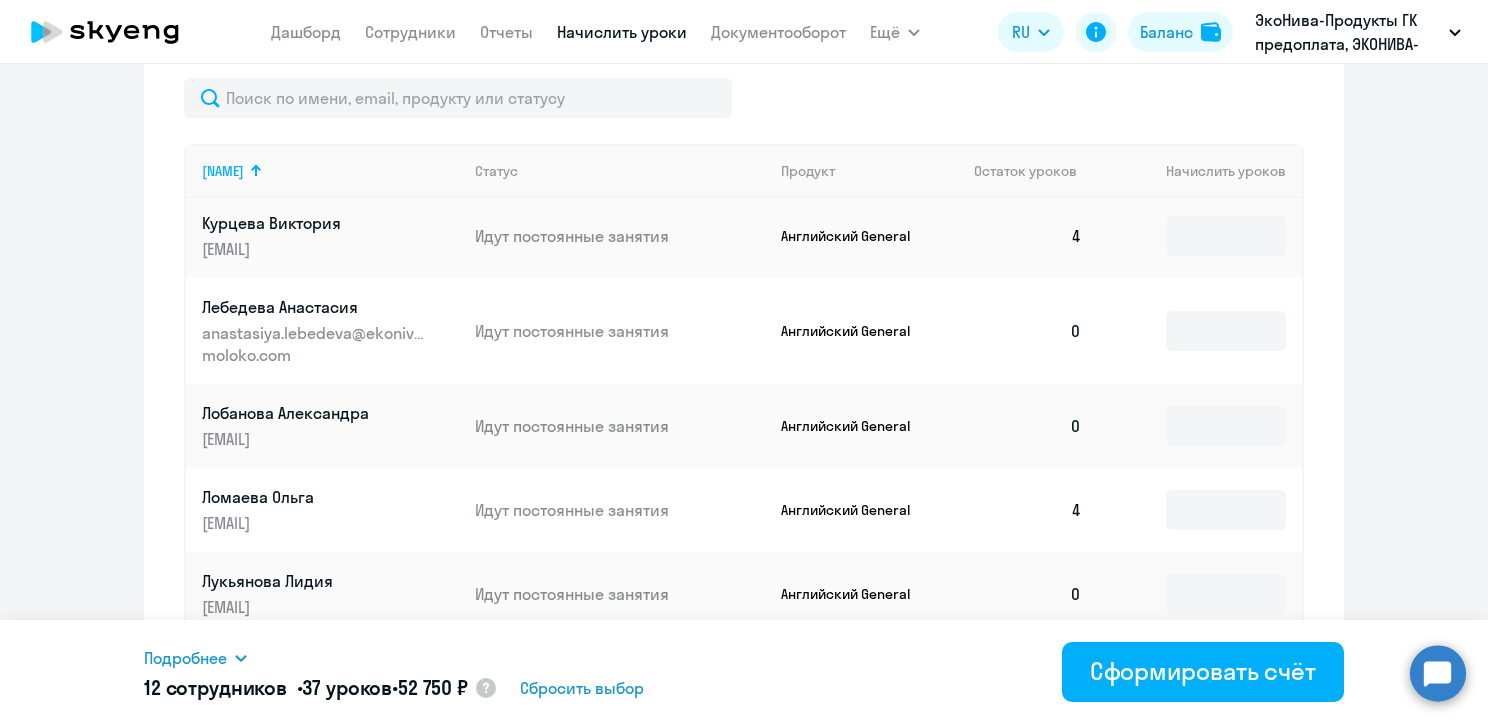 type on "4" 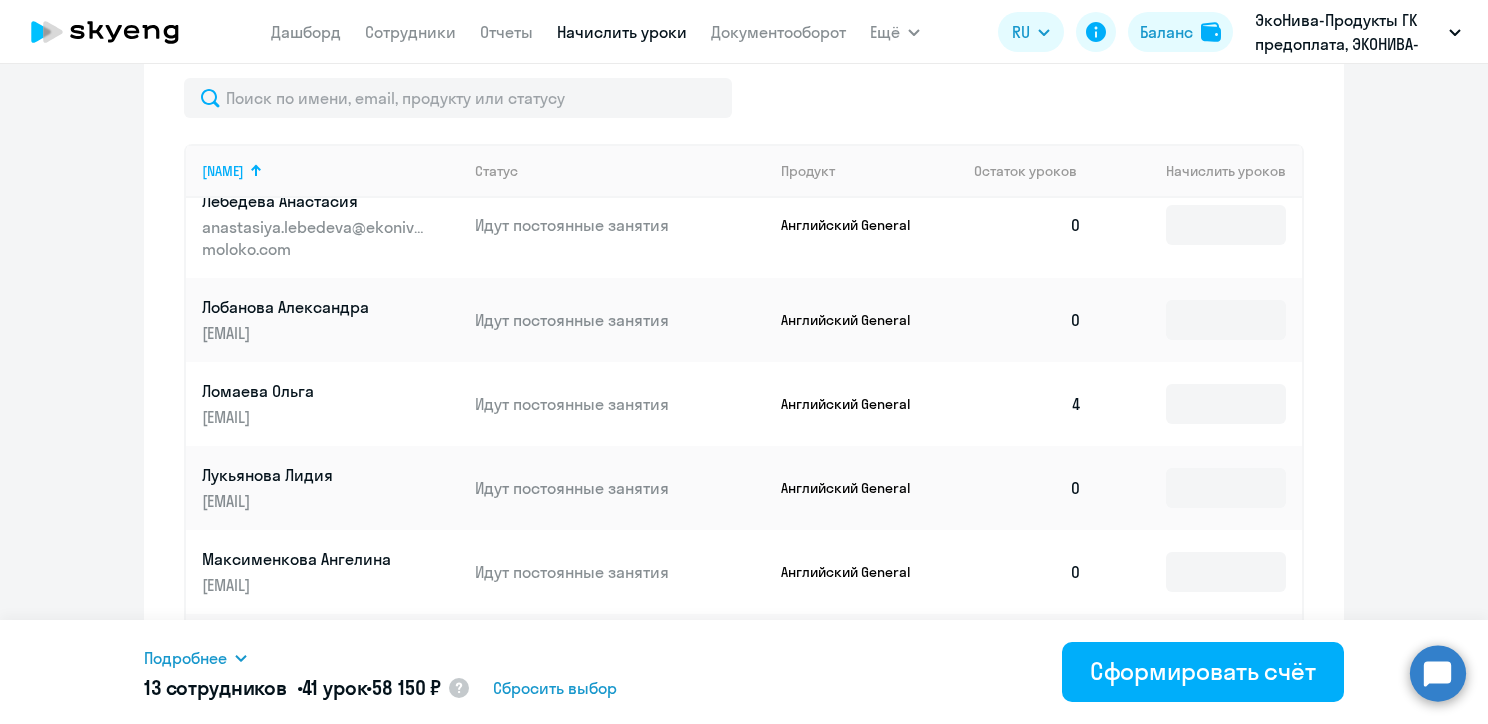 scroll, scrollTop: 1800, scrollLeft: 0, axis: vertical 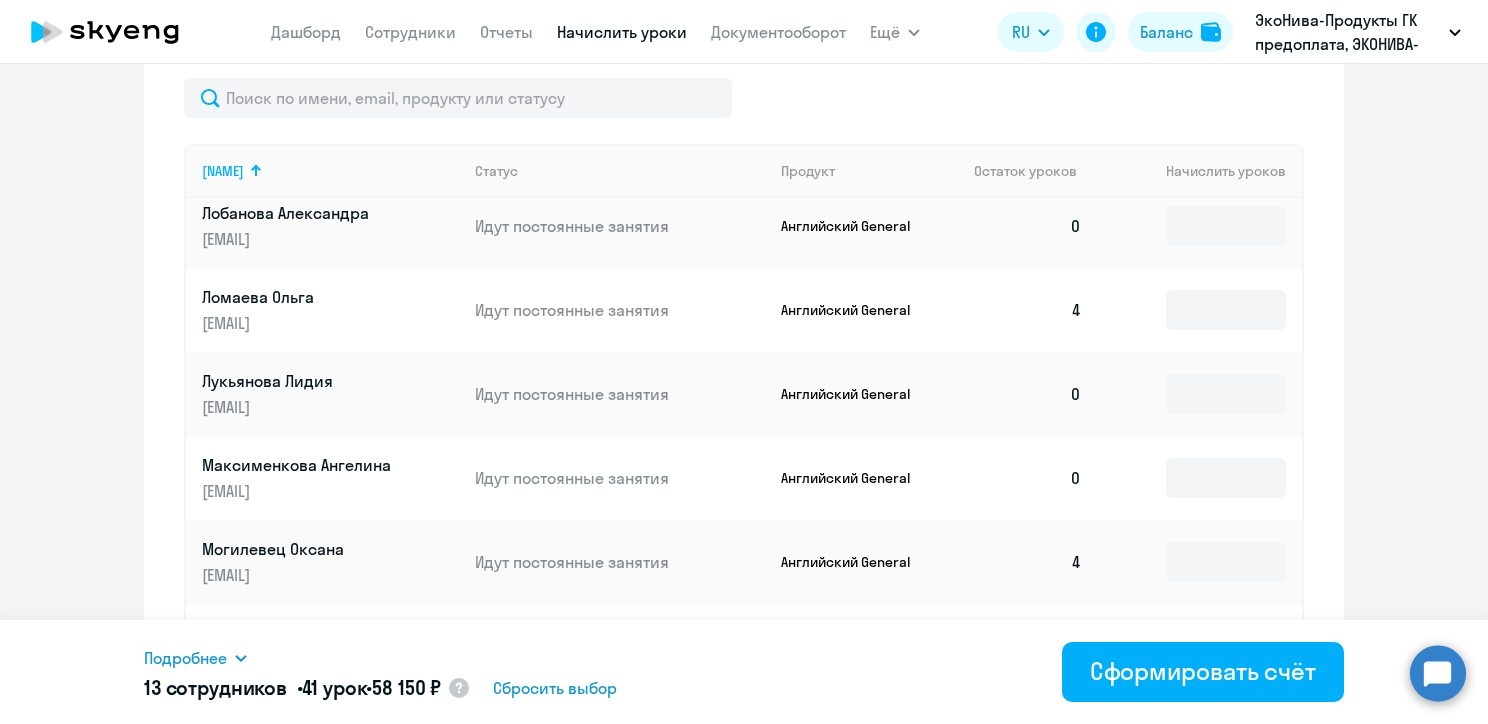 type on "4" 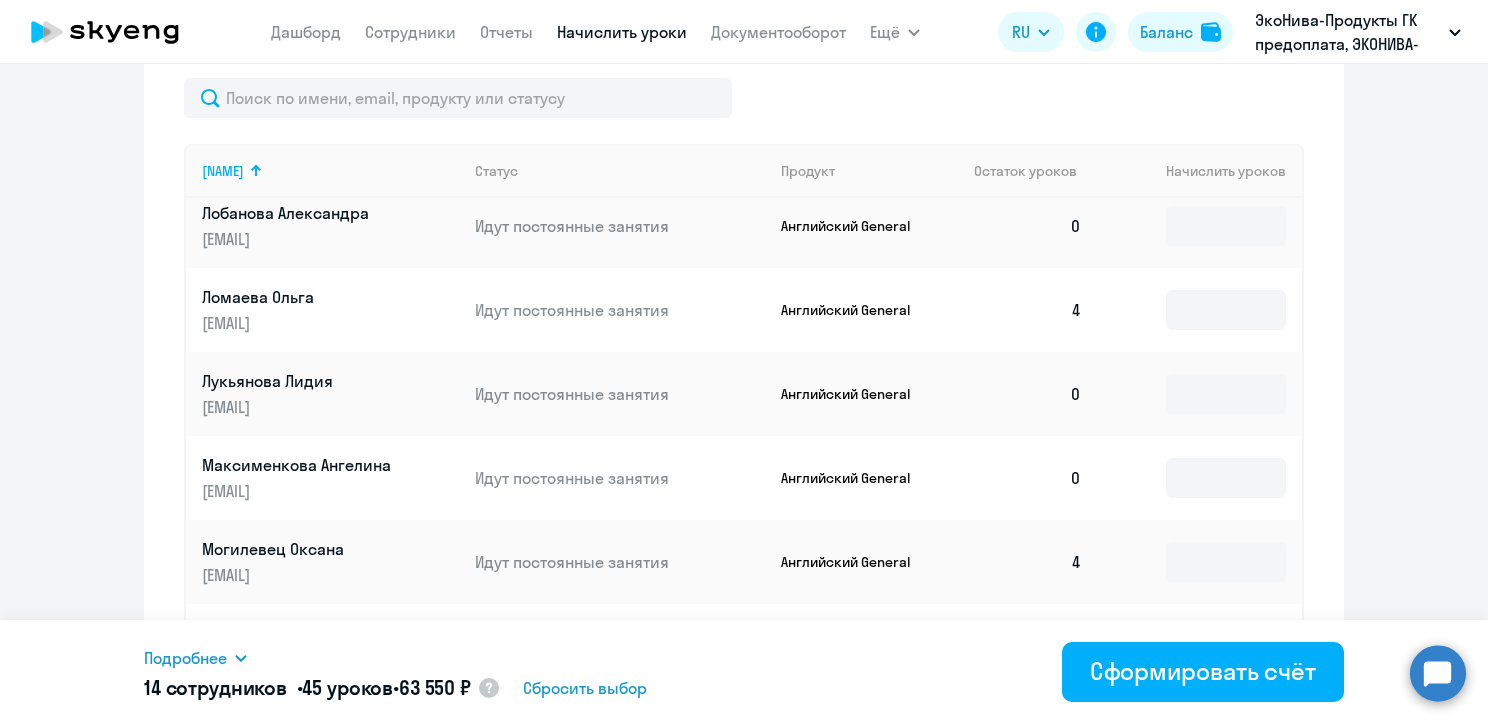 type on "4" 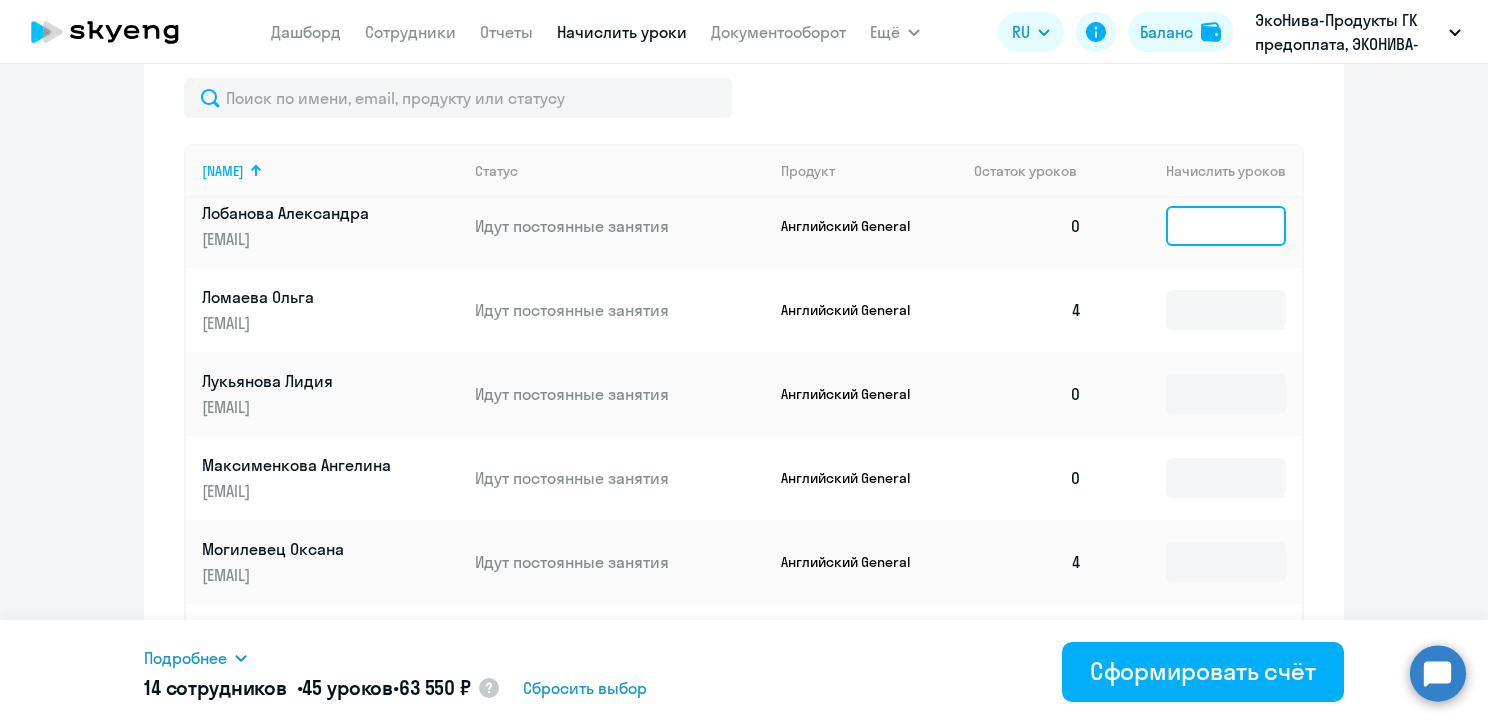 click 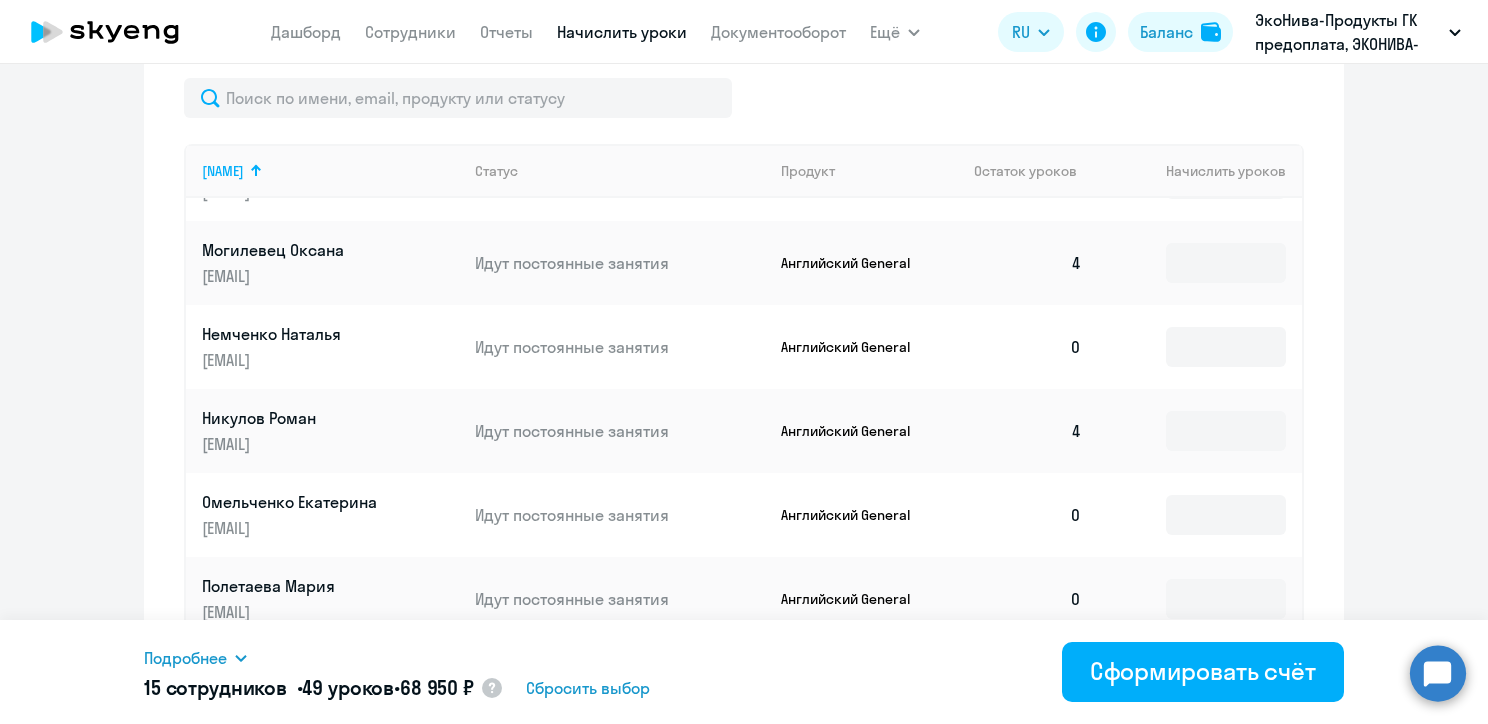 scroll, scrollTop: 2100, scrollLeft: 0, axis: vertical 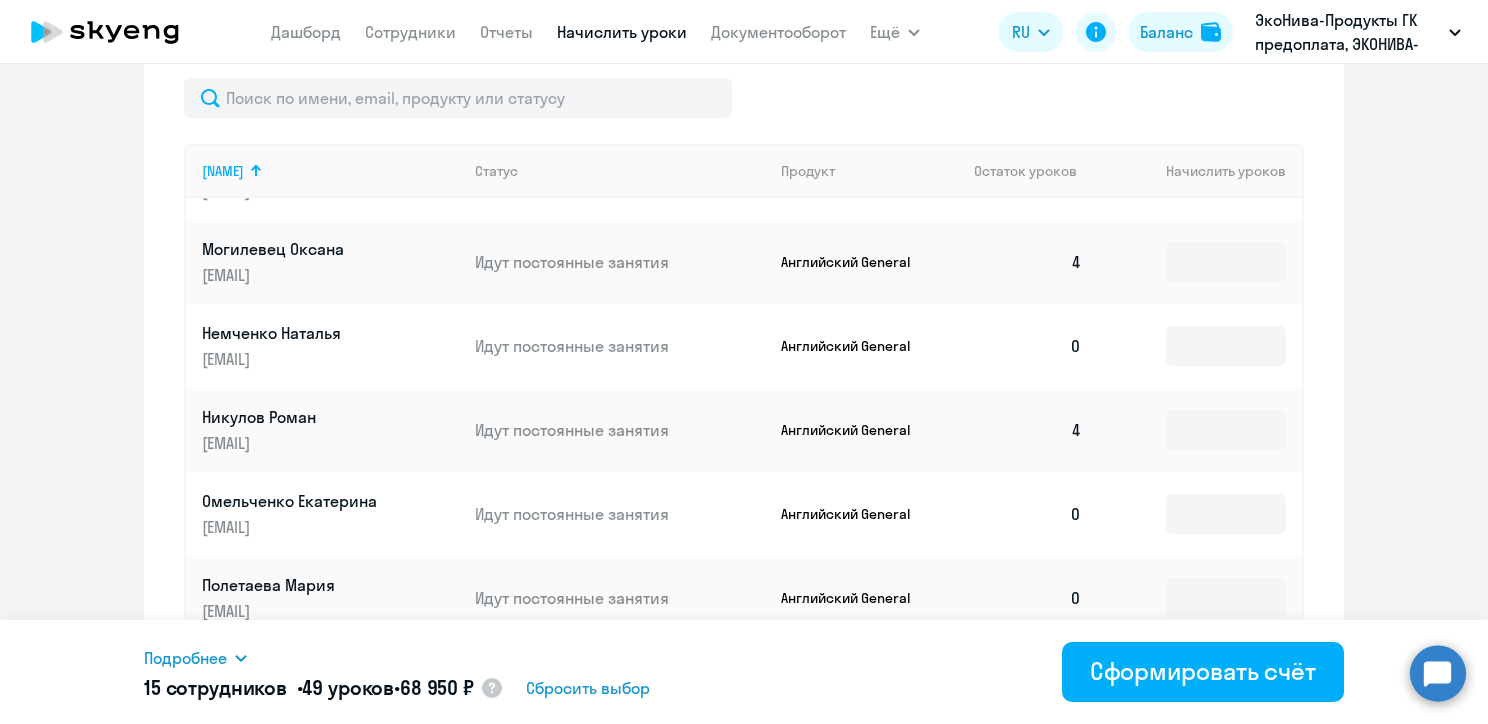 type on "4" 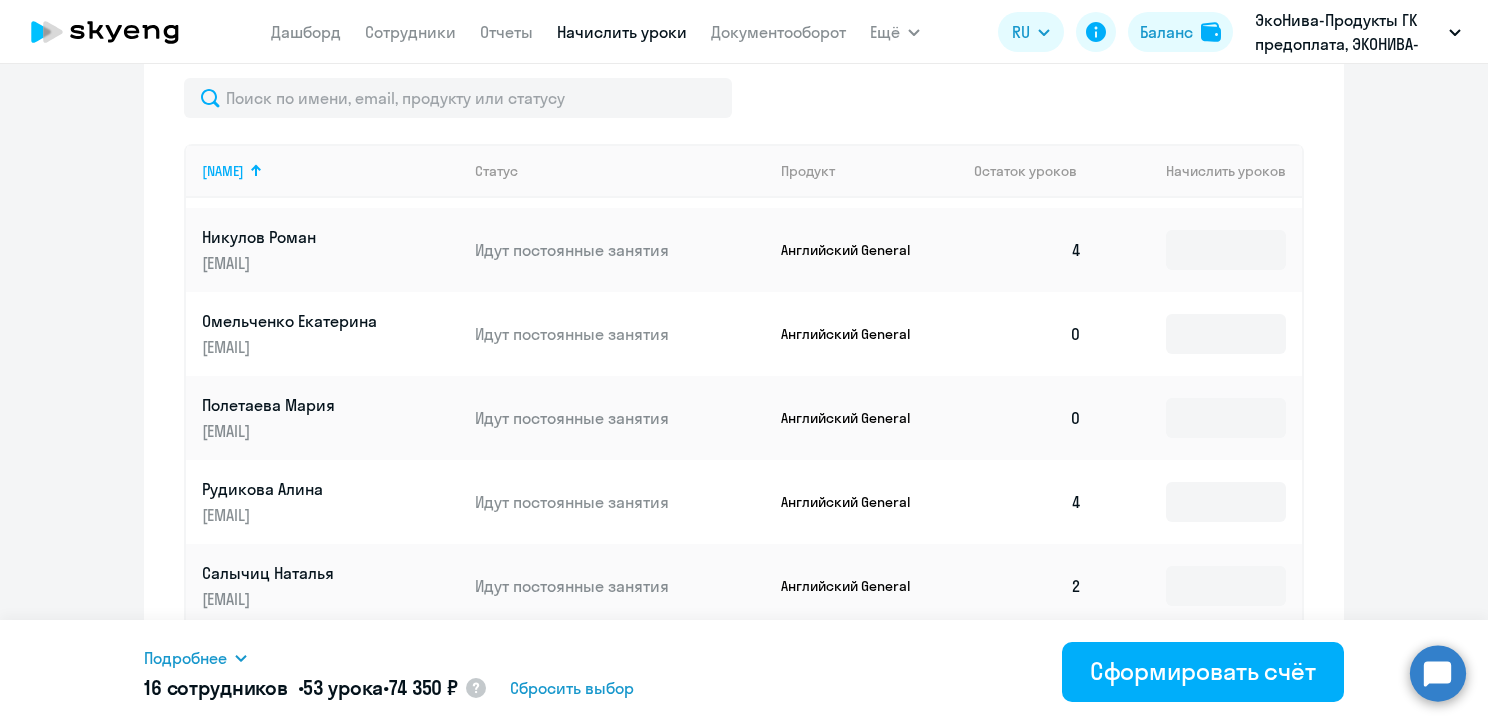 scroll, scrollTop: 2300, scrollLeft: 0, axis: vertical 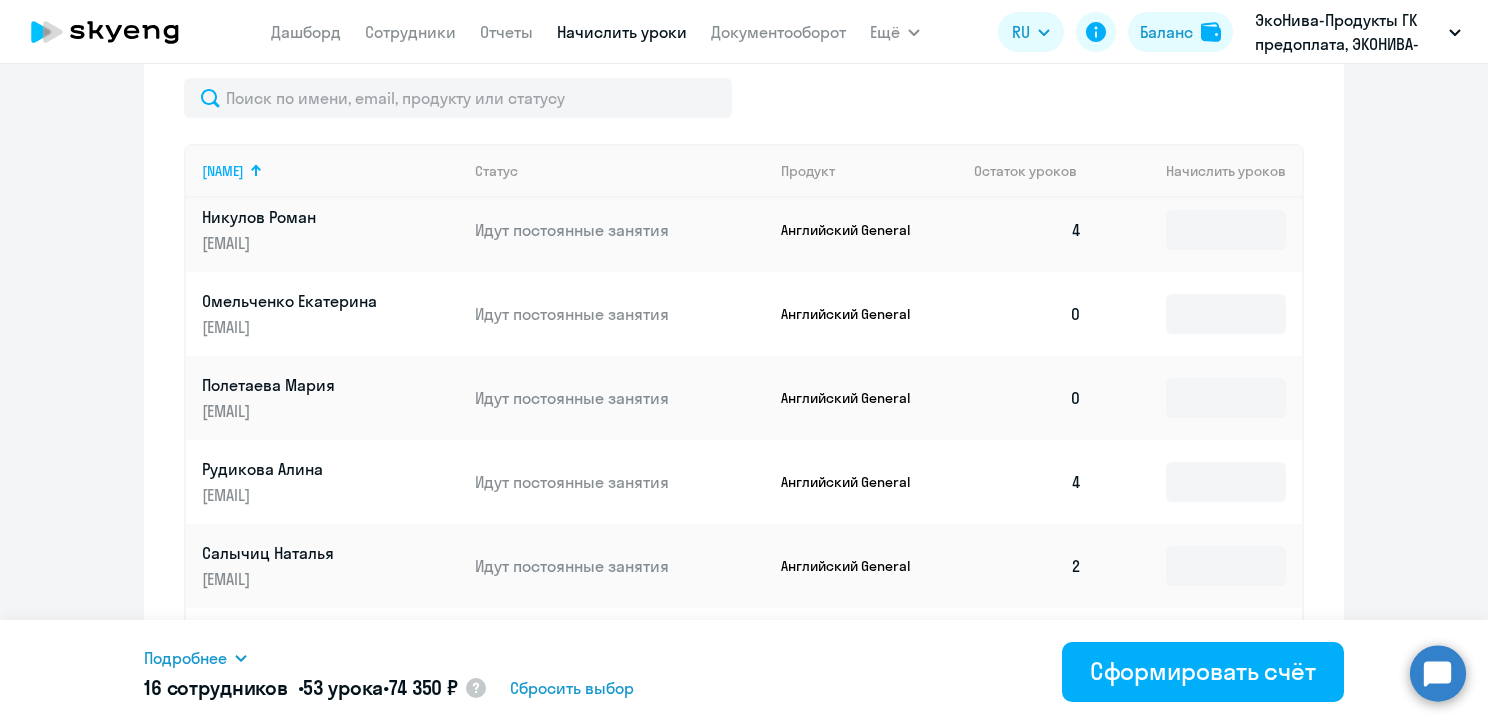 type on "4" 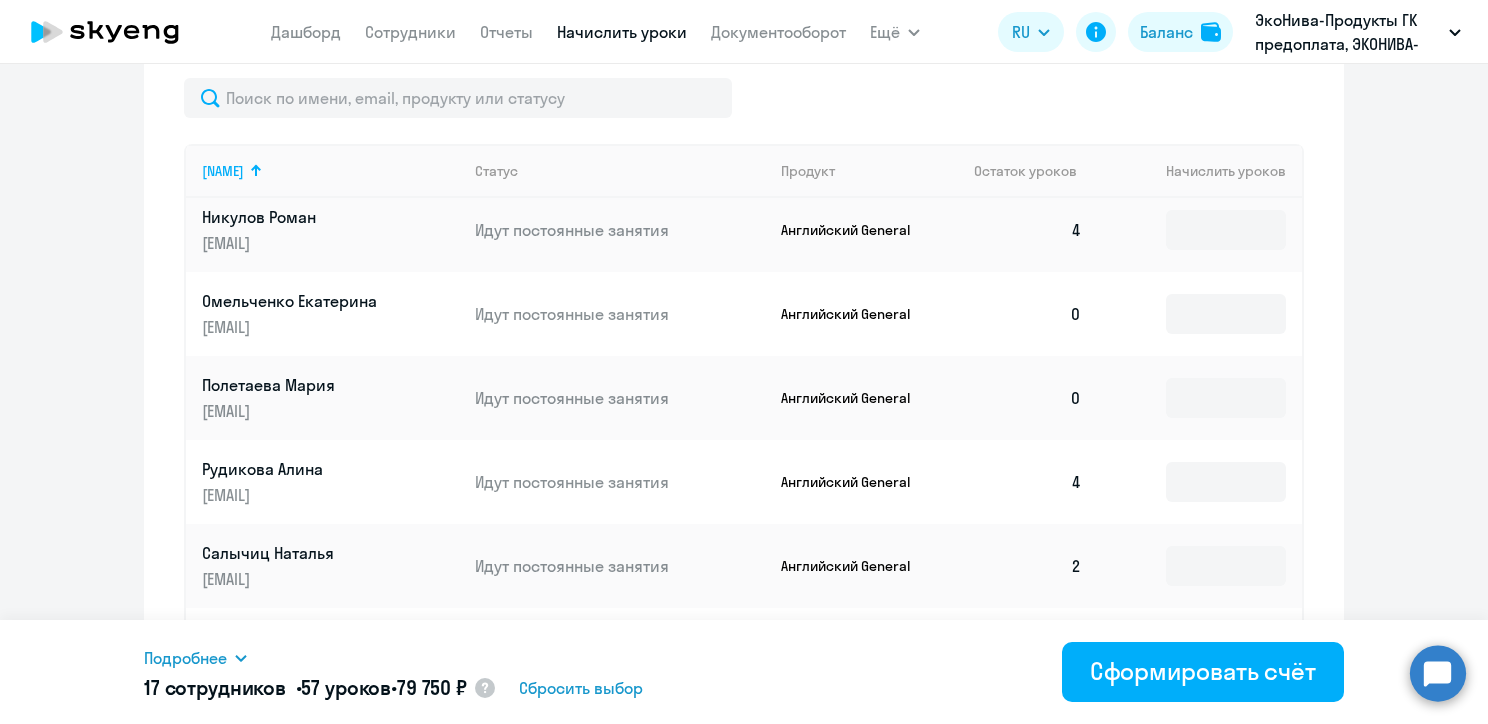 type on "4" 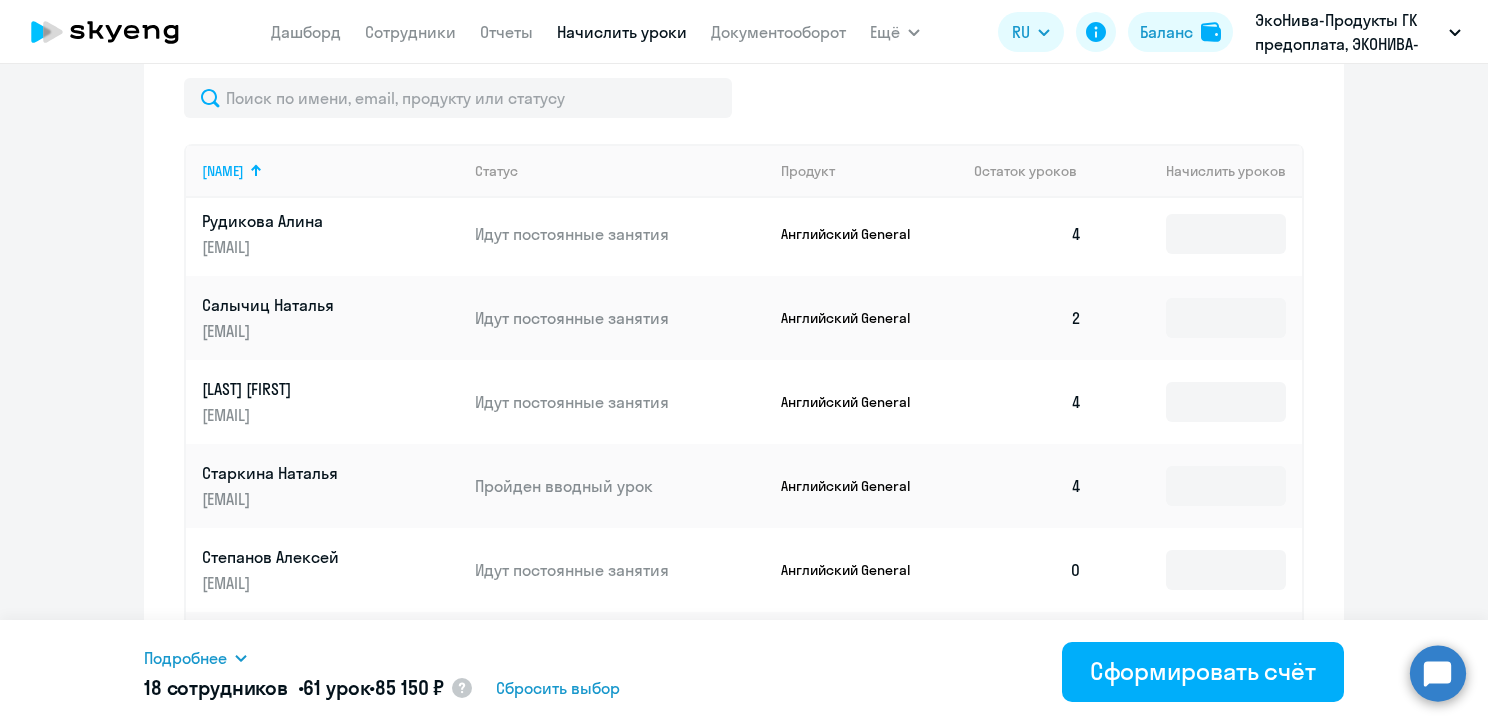 scroll, scrollTop: 2600, scrollLeft: 0, axis: vertical 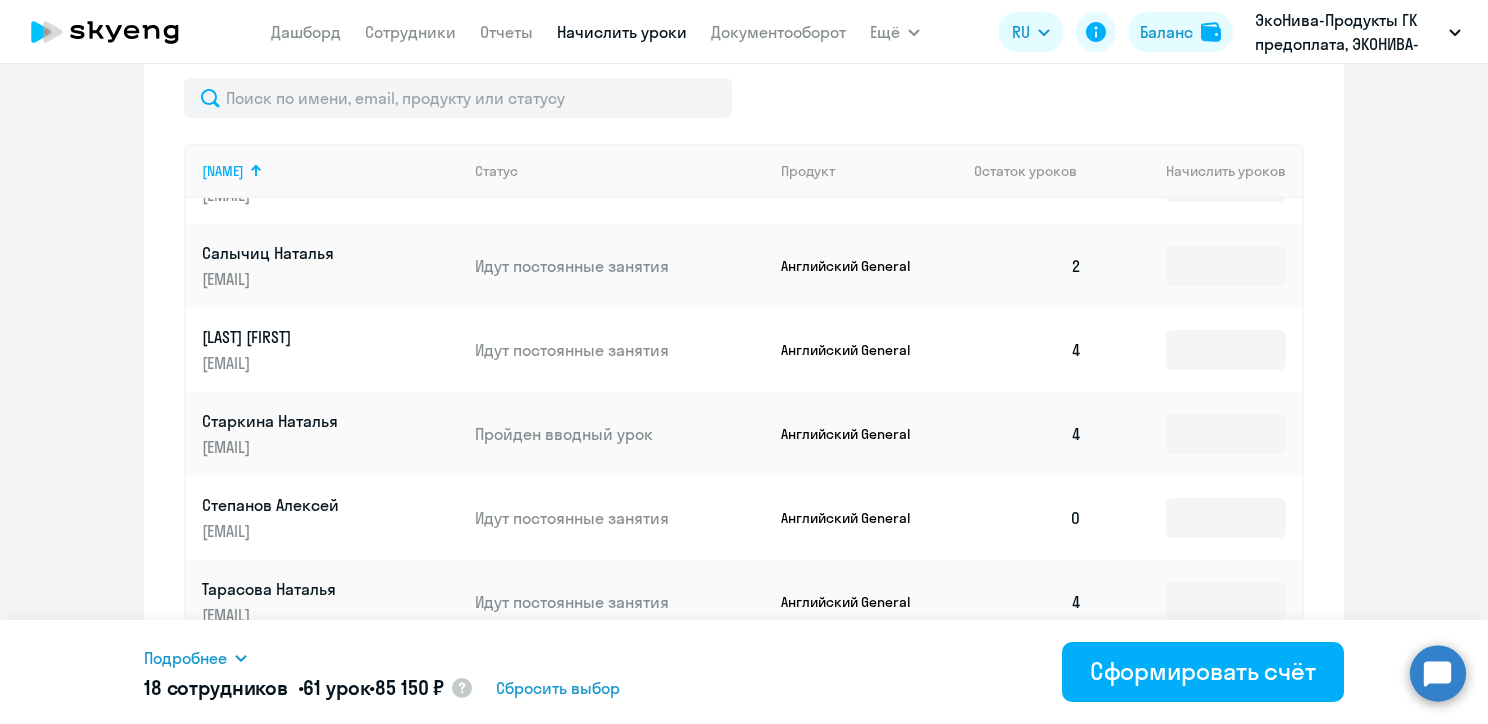 type on "4" 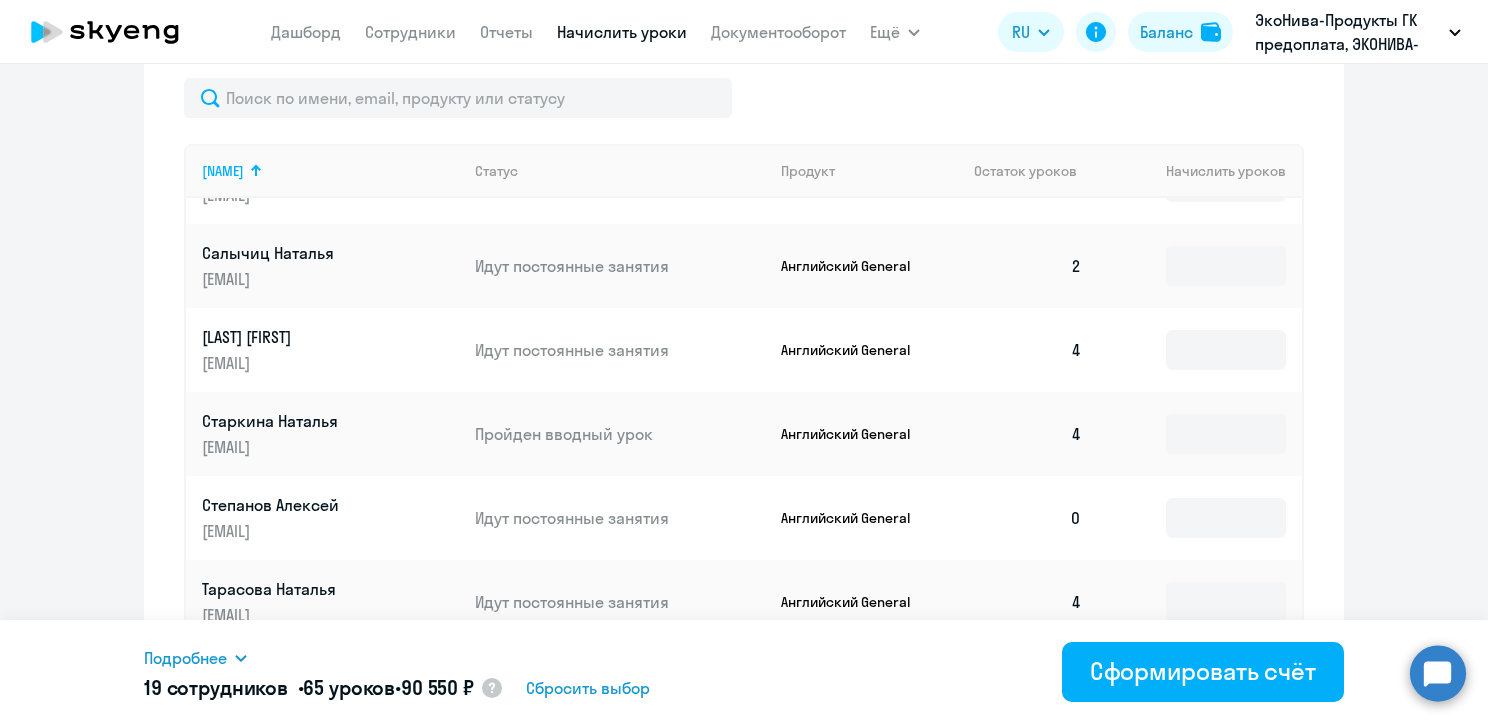 type on "4" 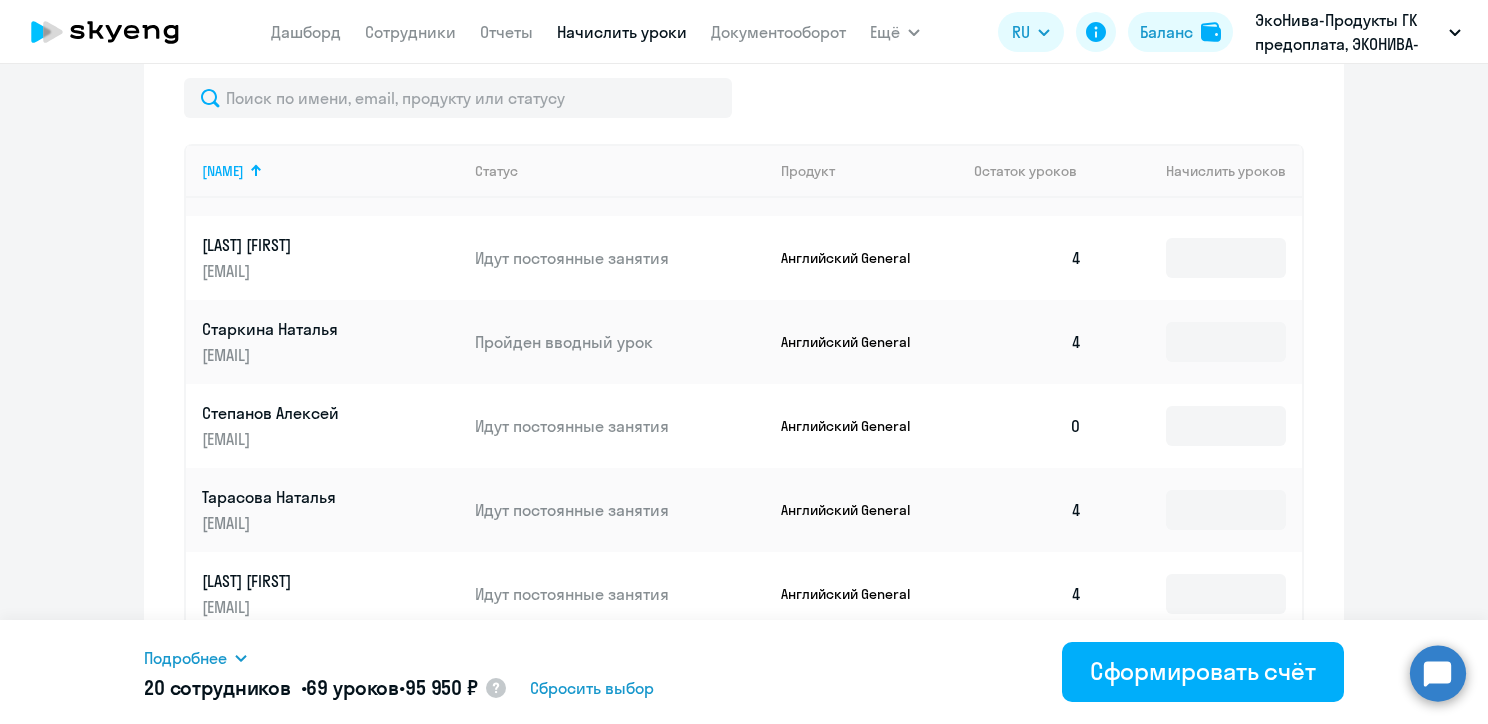 scroll, scrollTop: 3000, scrollLeft: 0, axis: vertical 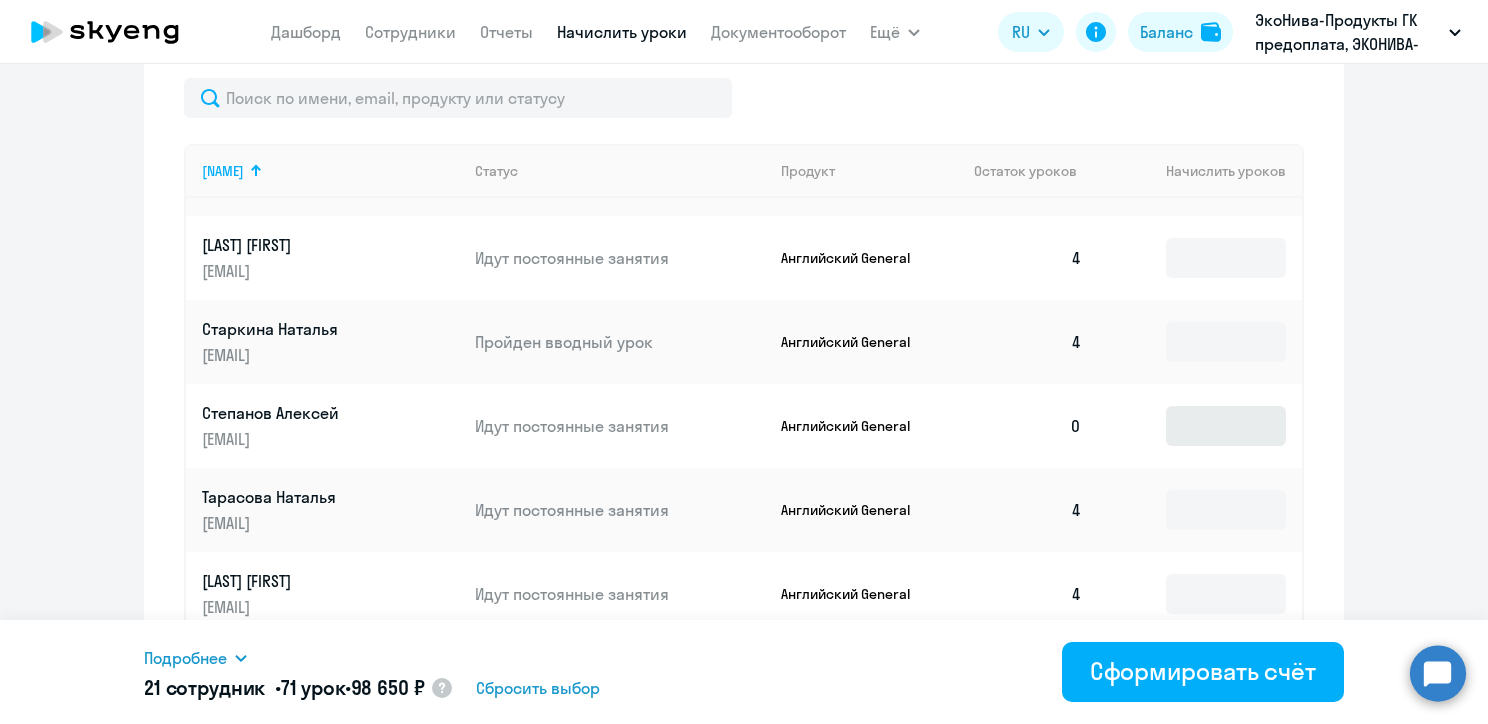 type on "2" 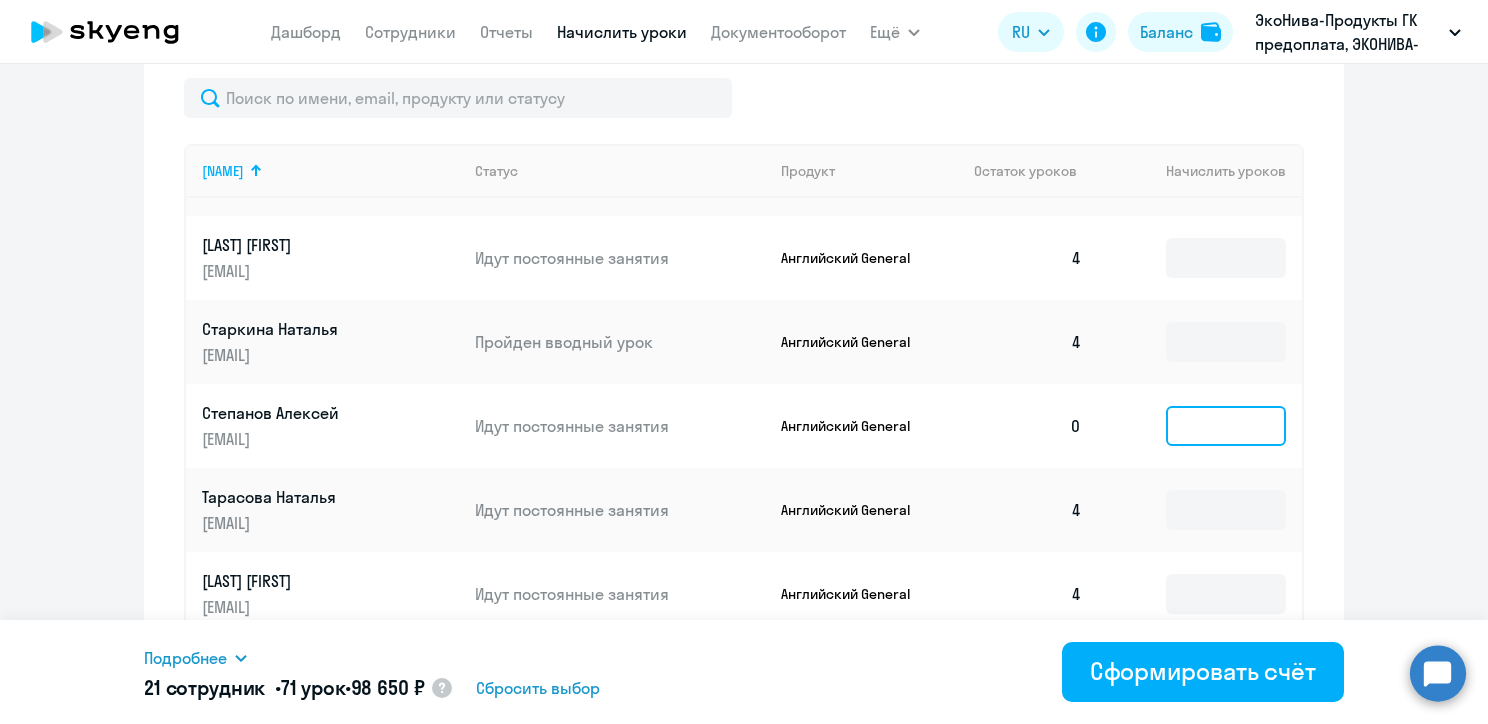 click 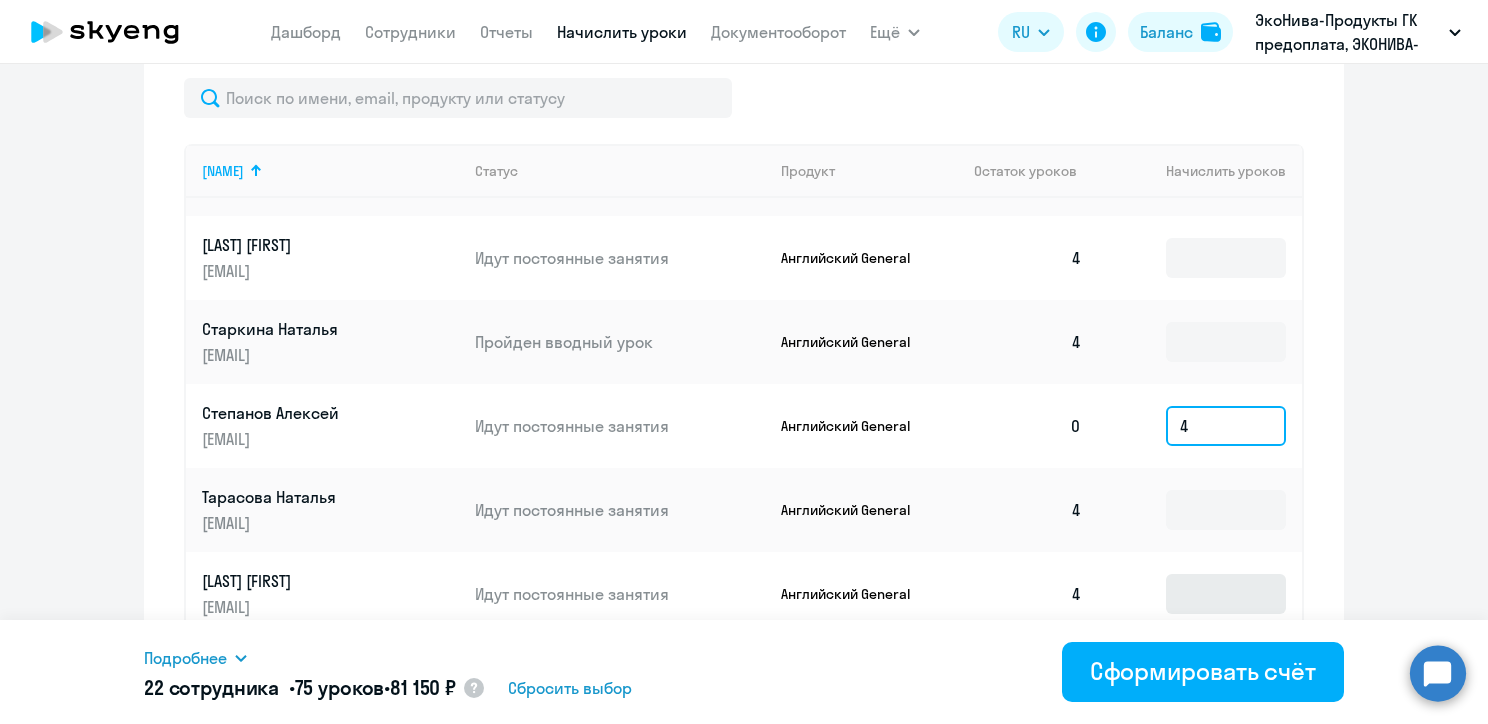scroll, scrollTop: 3462, scrollLeft: 0, axis: vertical 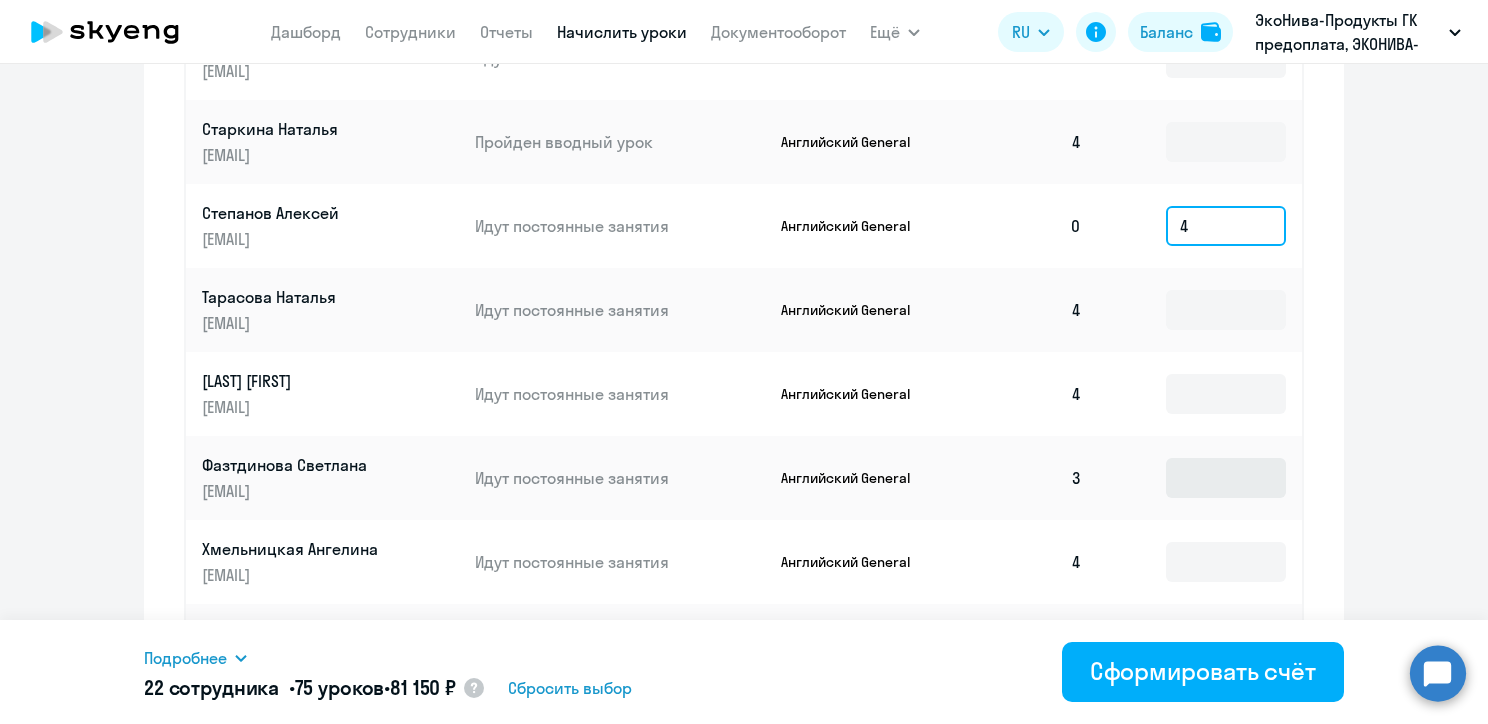 type on "4" 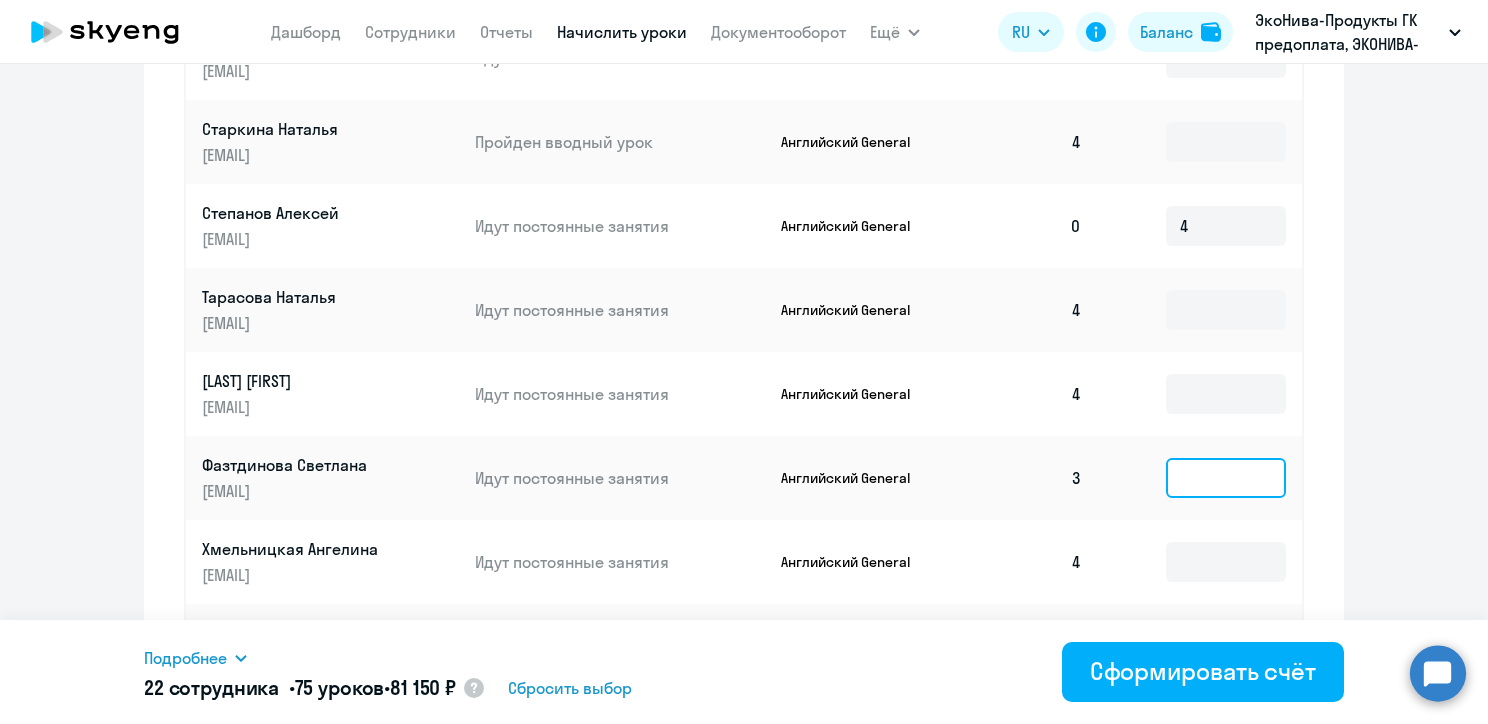 click 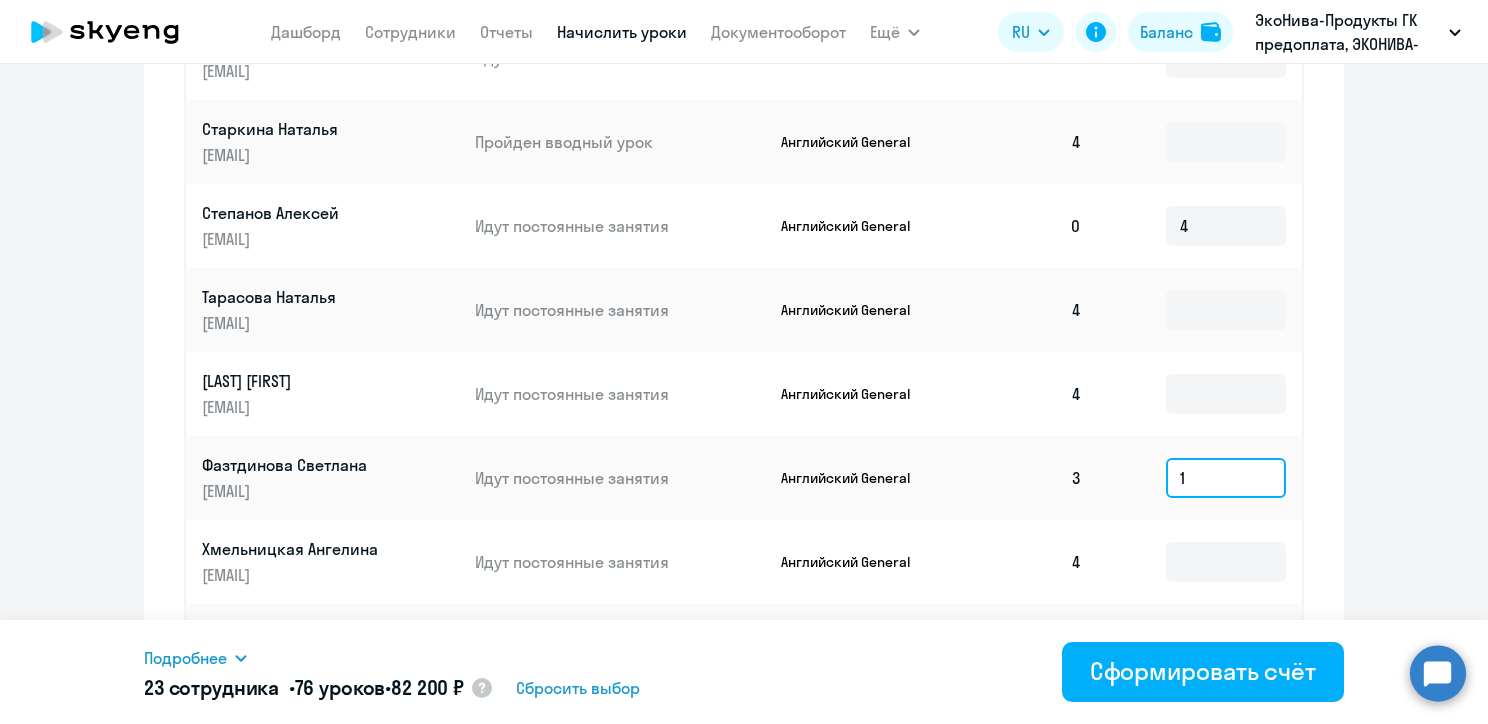 scroll, scrollTop: 1056, scrollLeft: 0, axis: vertical 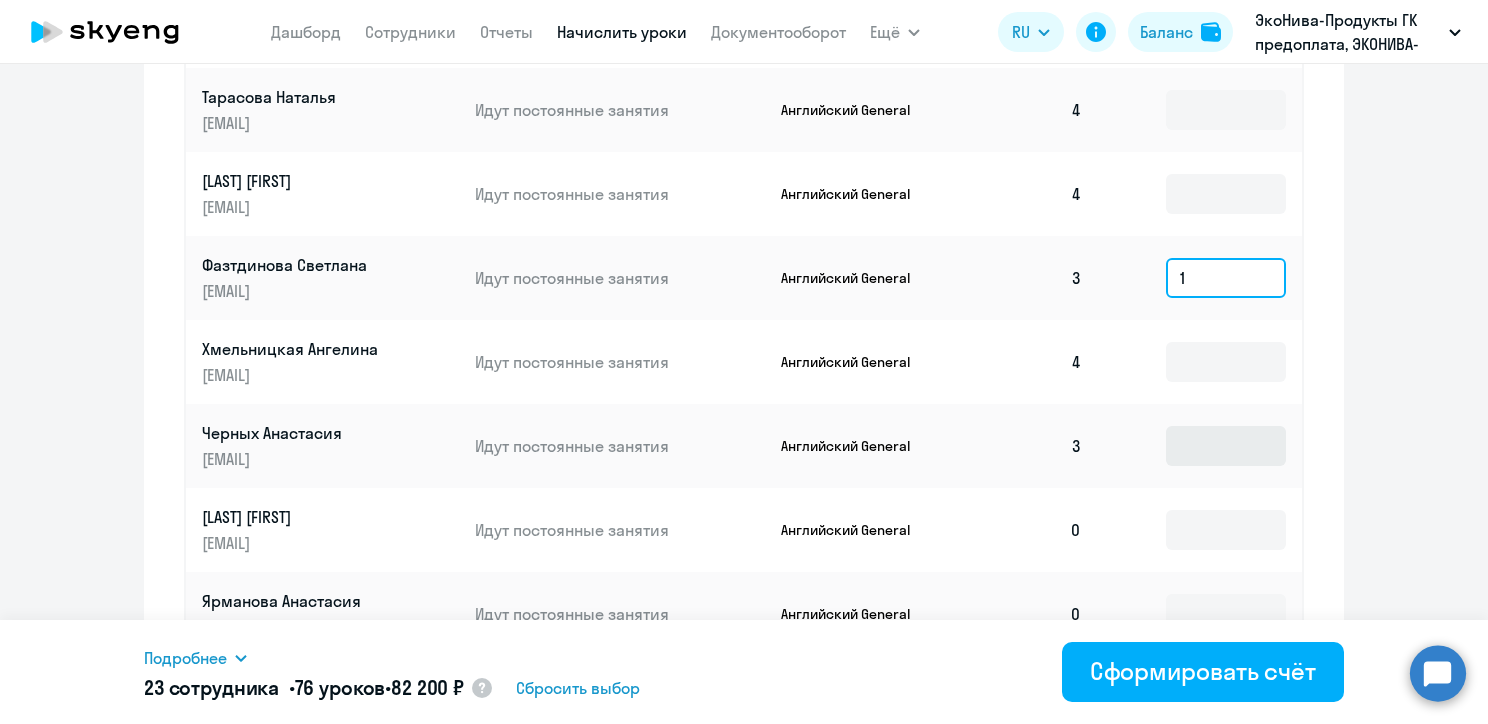 type on "1" 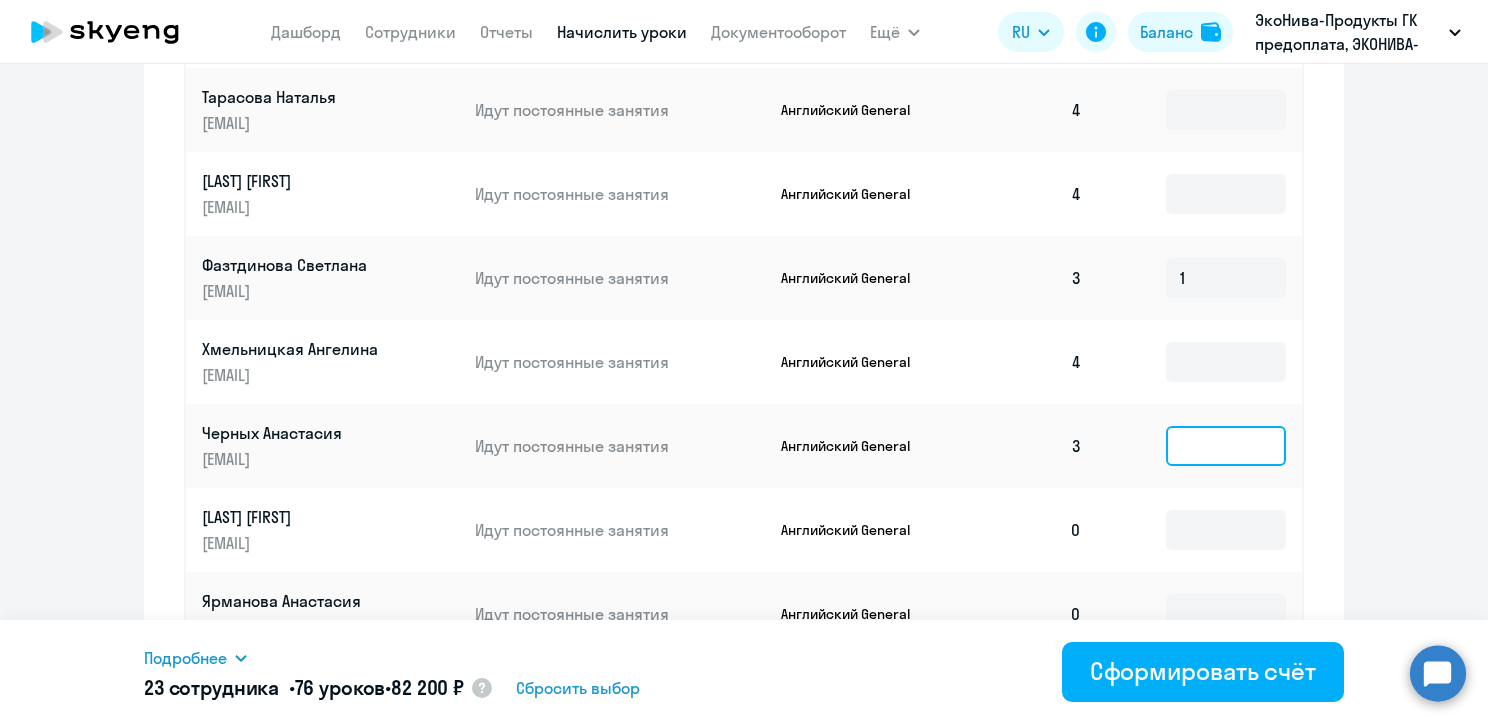click 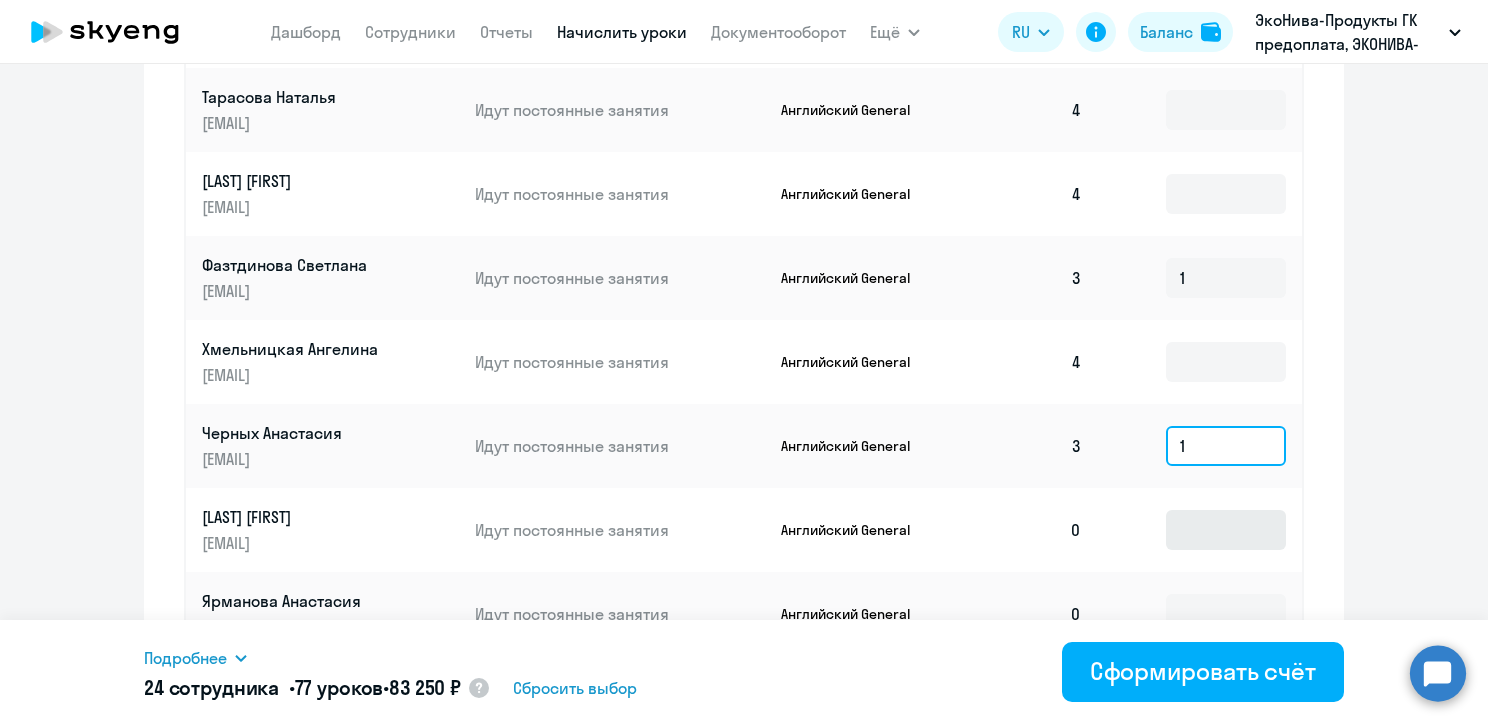 type on "1" 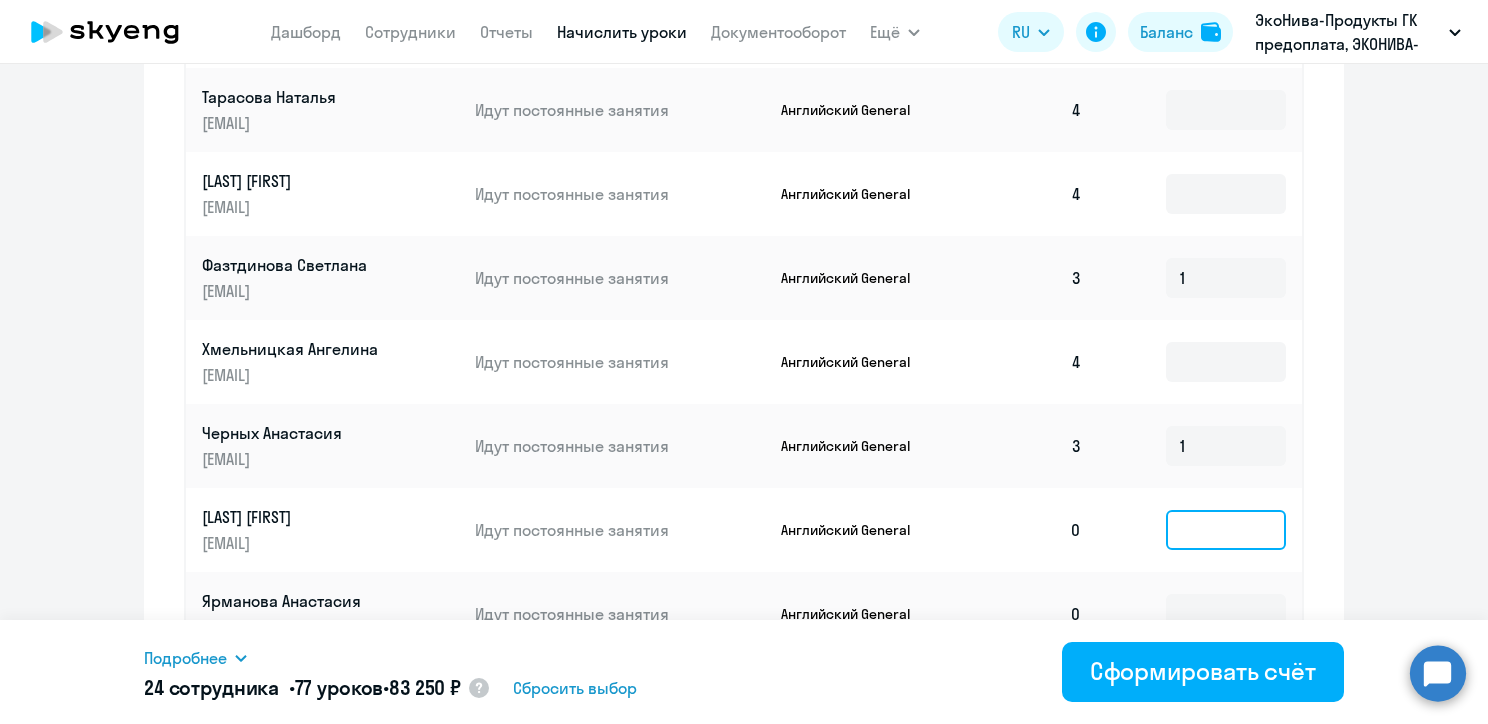 click 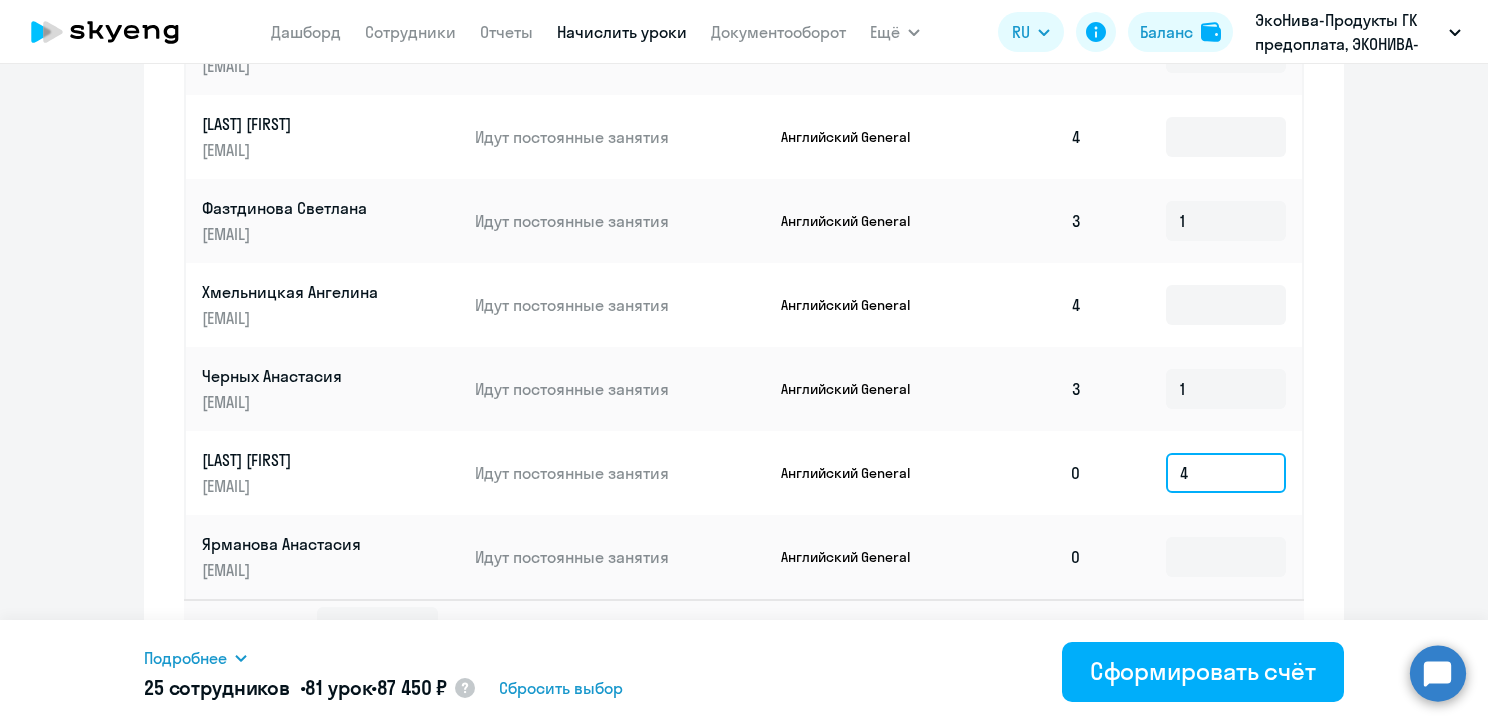 scroll, scrollTop: 1156, scrollLeft: 0, axis: vertical 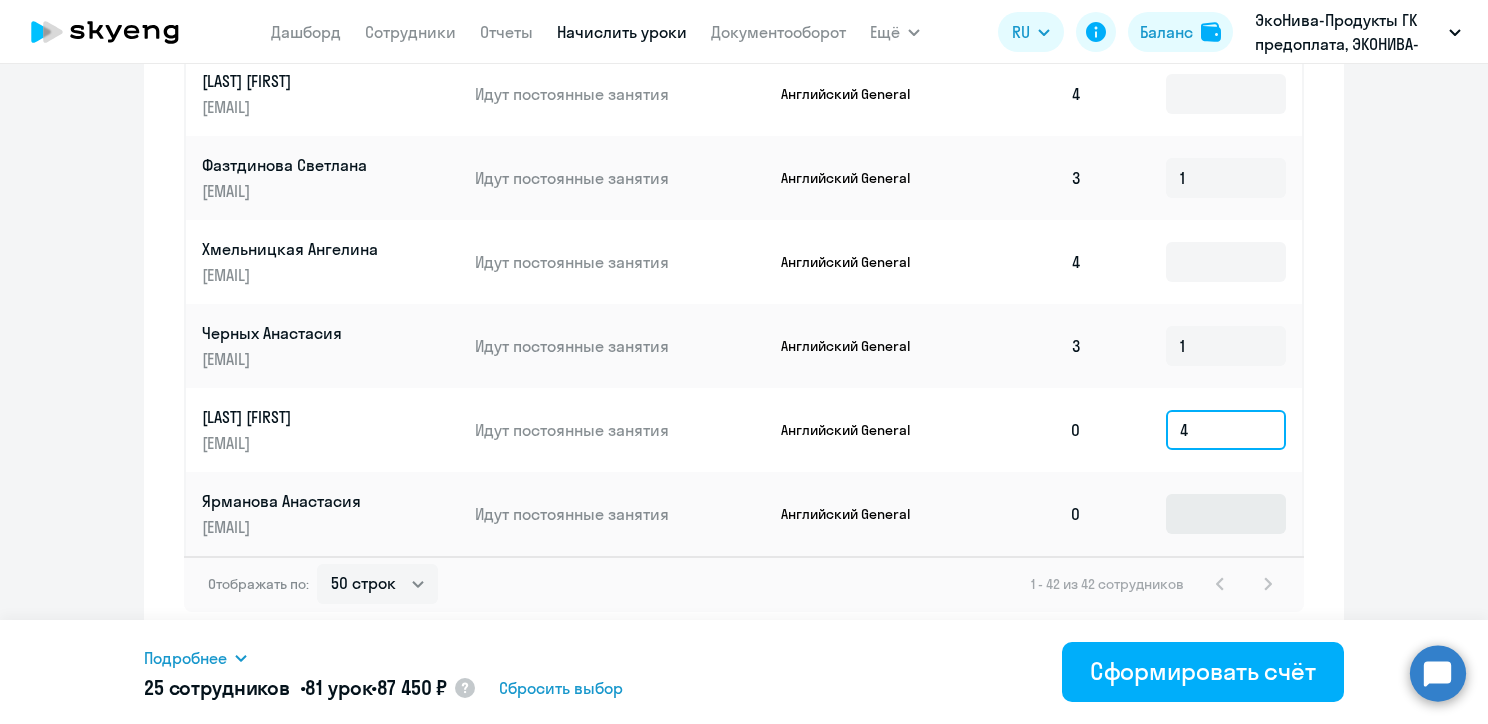 type on "4" 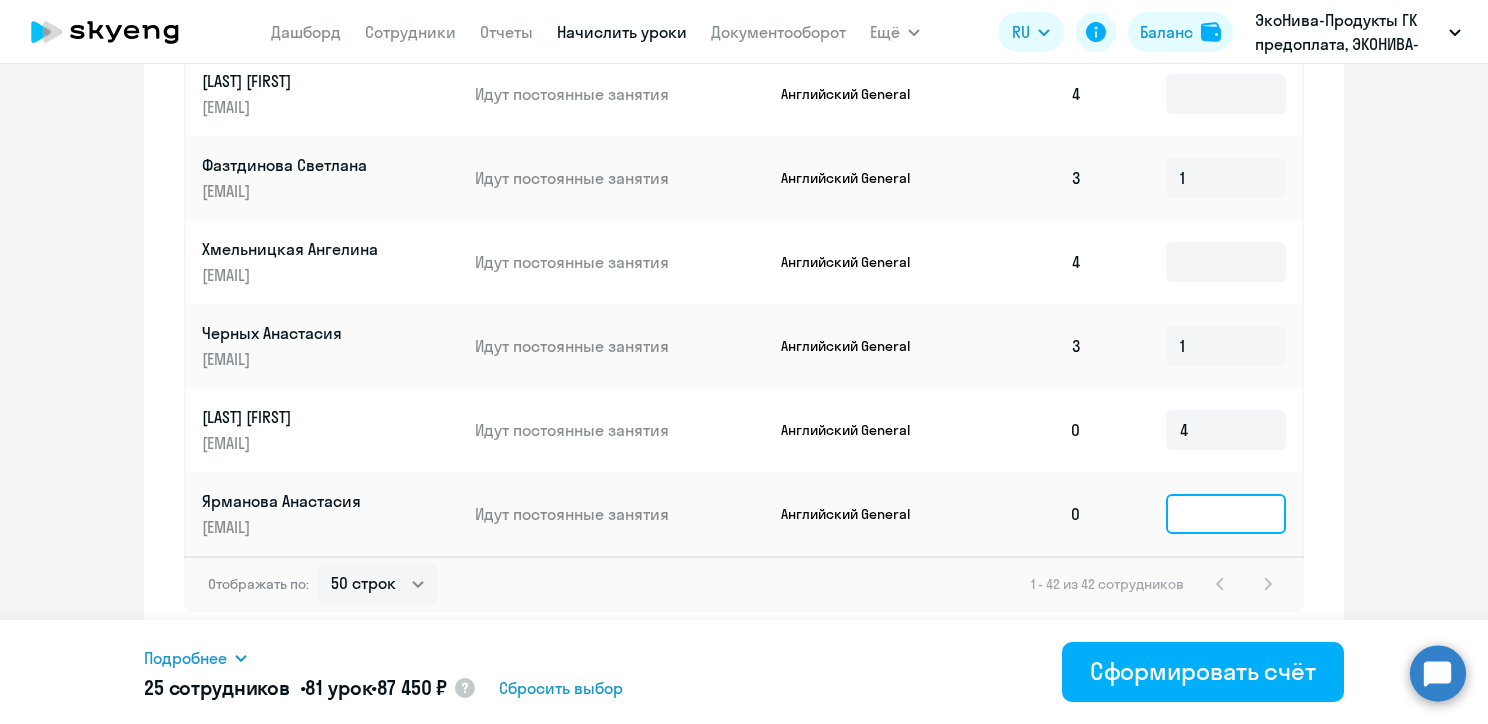 click 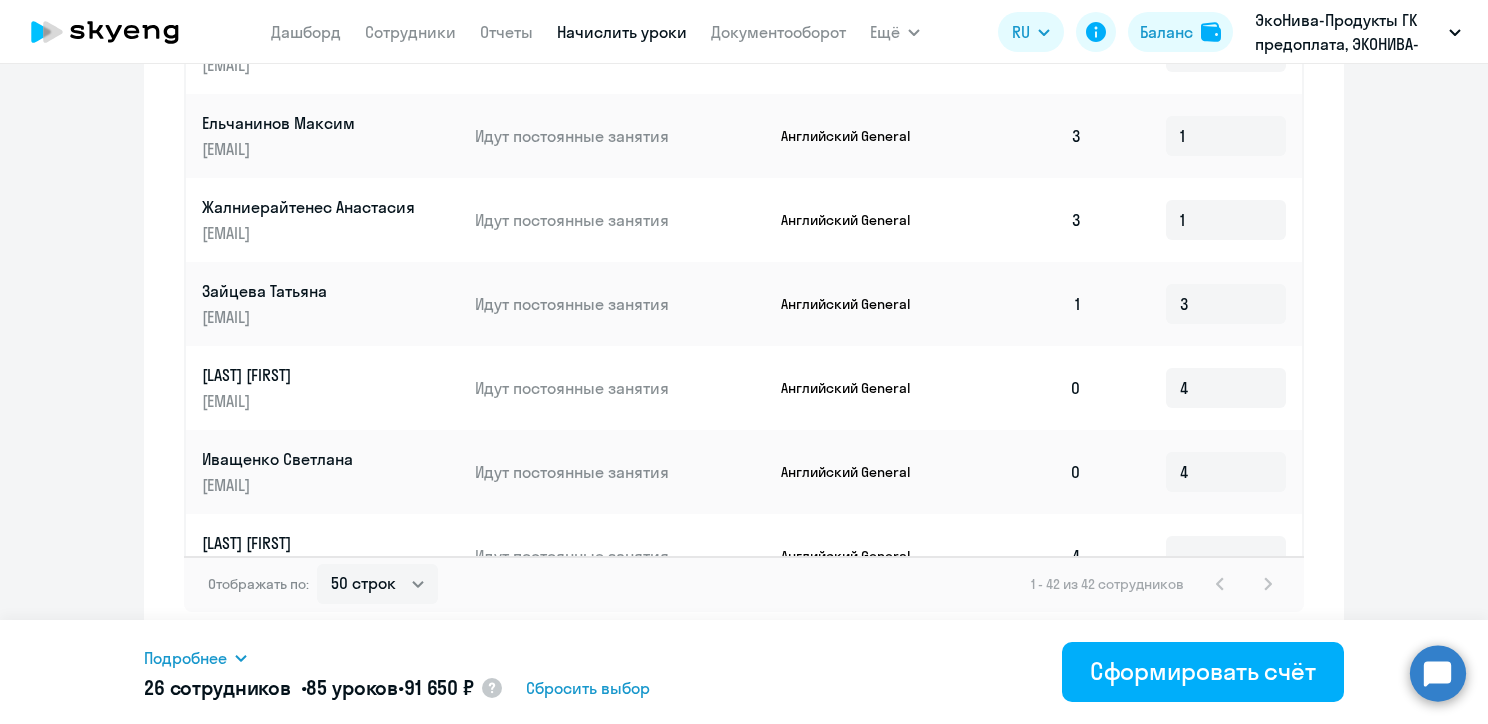 scroll, scrollTop: 462, scrollLeft: 0, axis: vertical 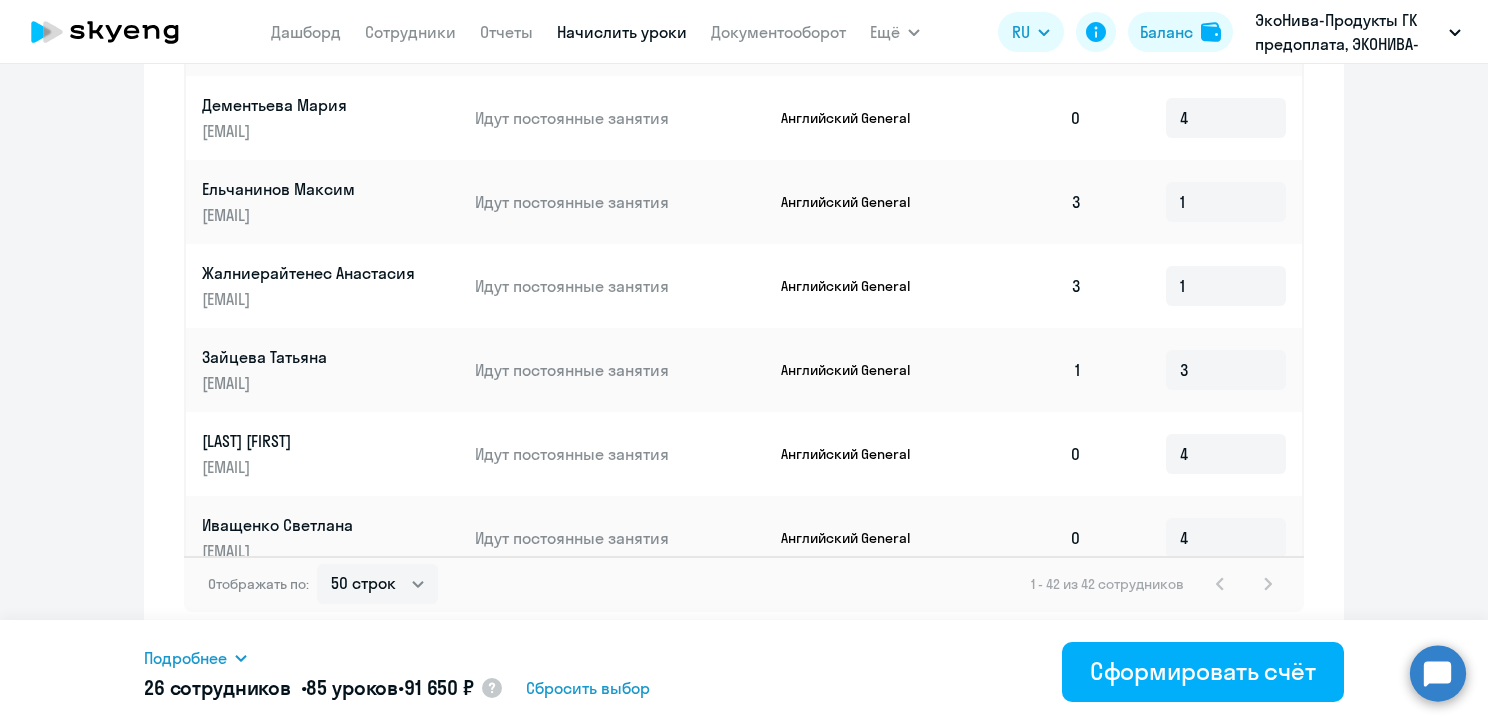 type on "4" 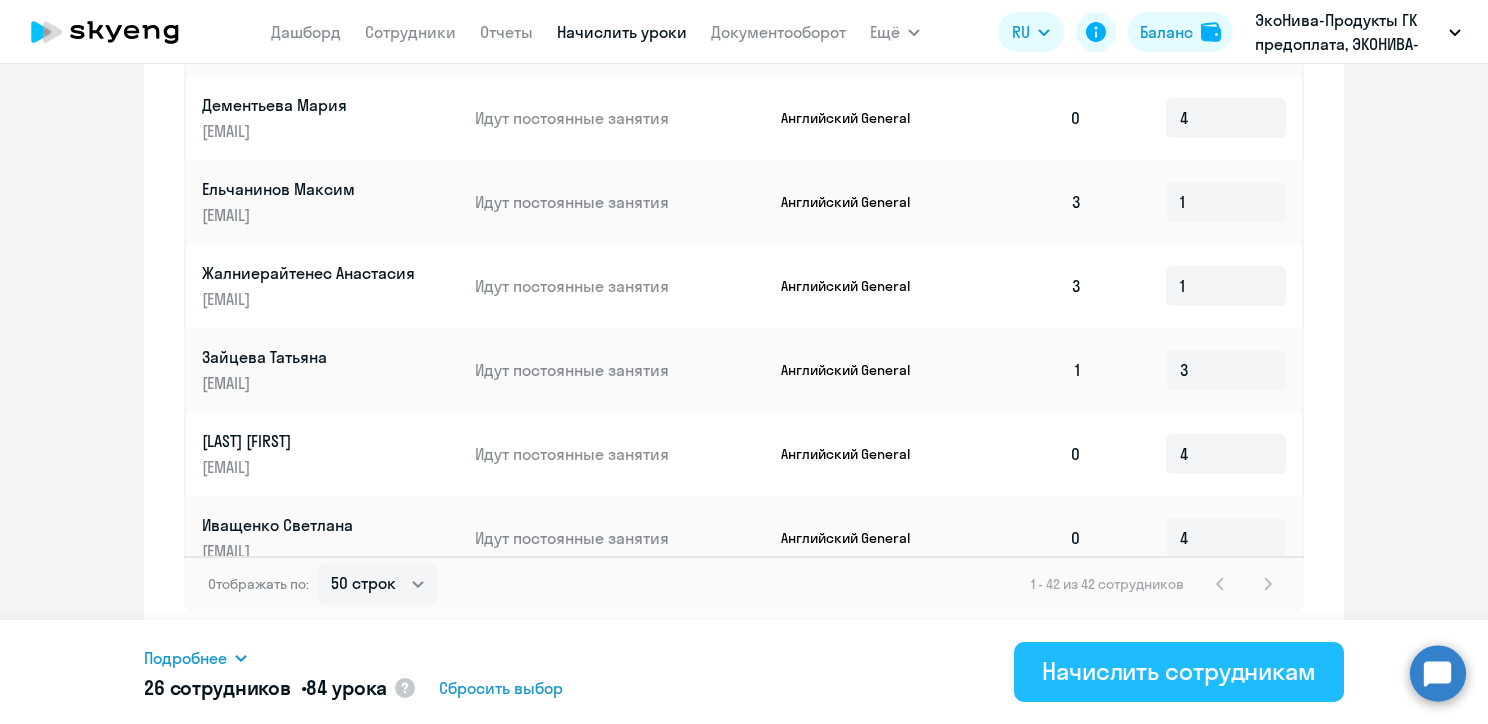 type on "3" 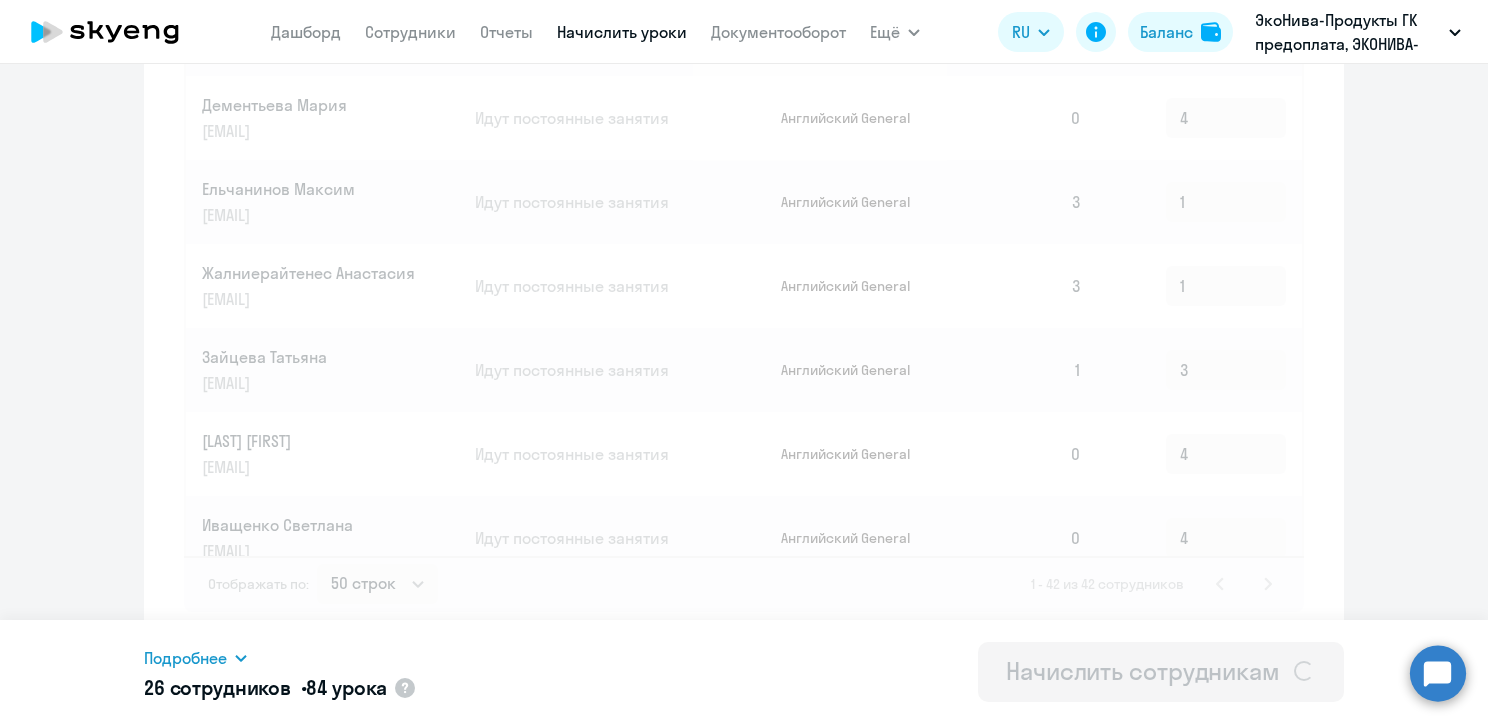 type 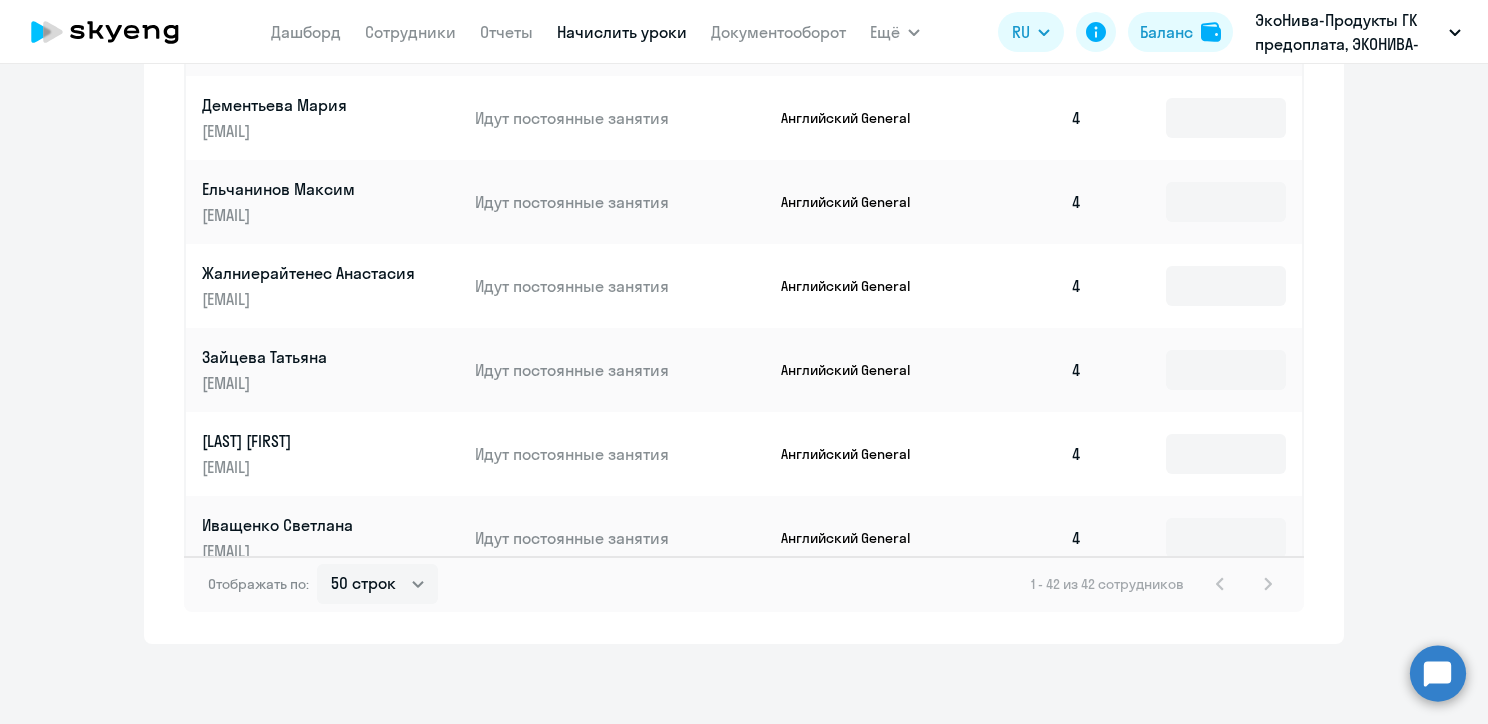 scroll, scrollTop: 0, scrollLeft: 0, axis: both 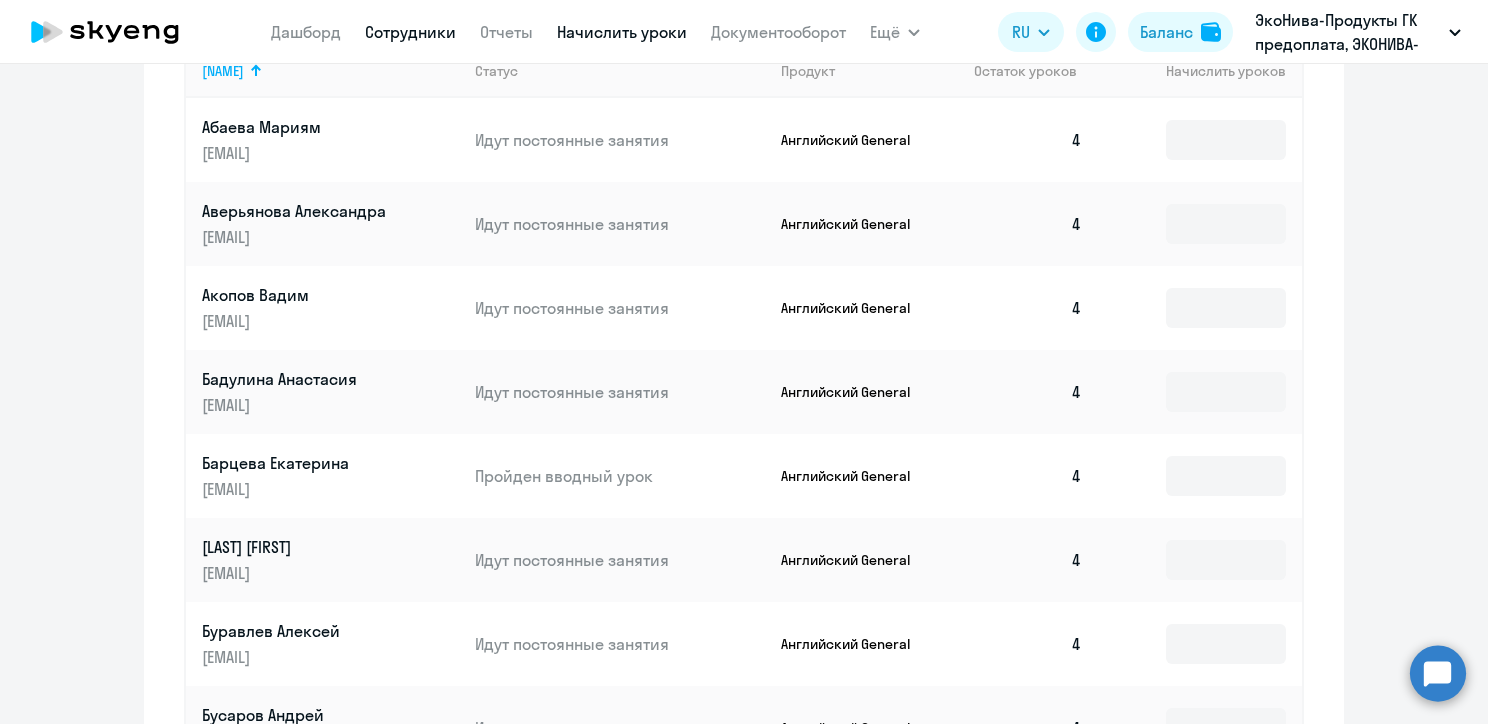 click on "Сотрудники" at bounding box center [410, 32] 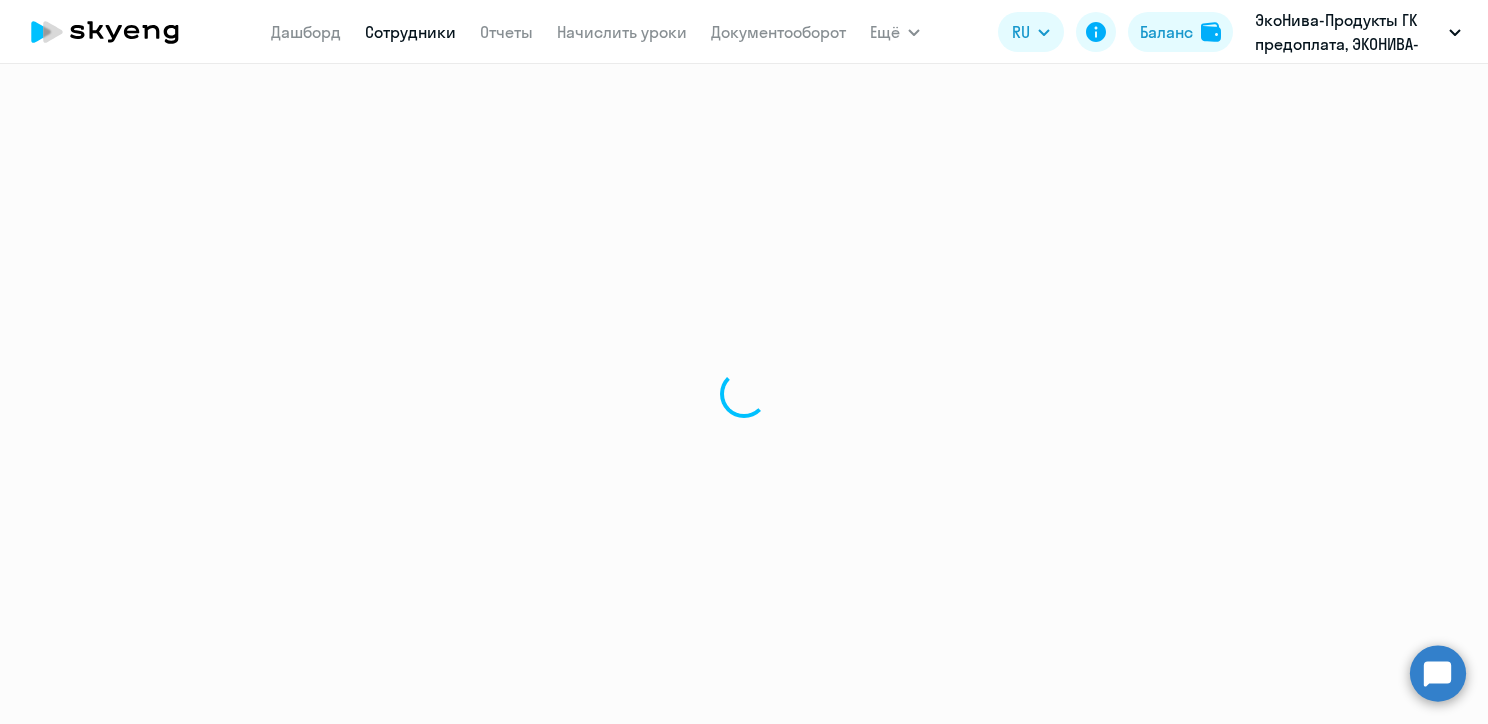 scroll, scrollTop: 0, scrollLeft: 0, axis: both 